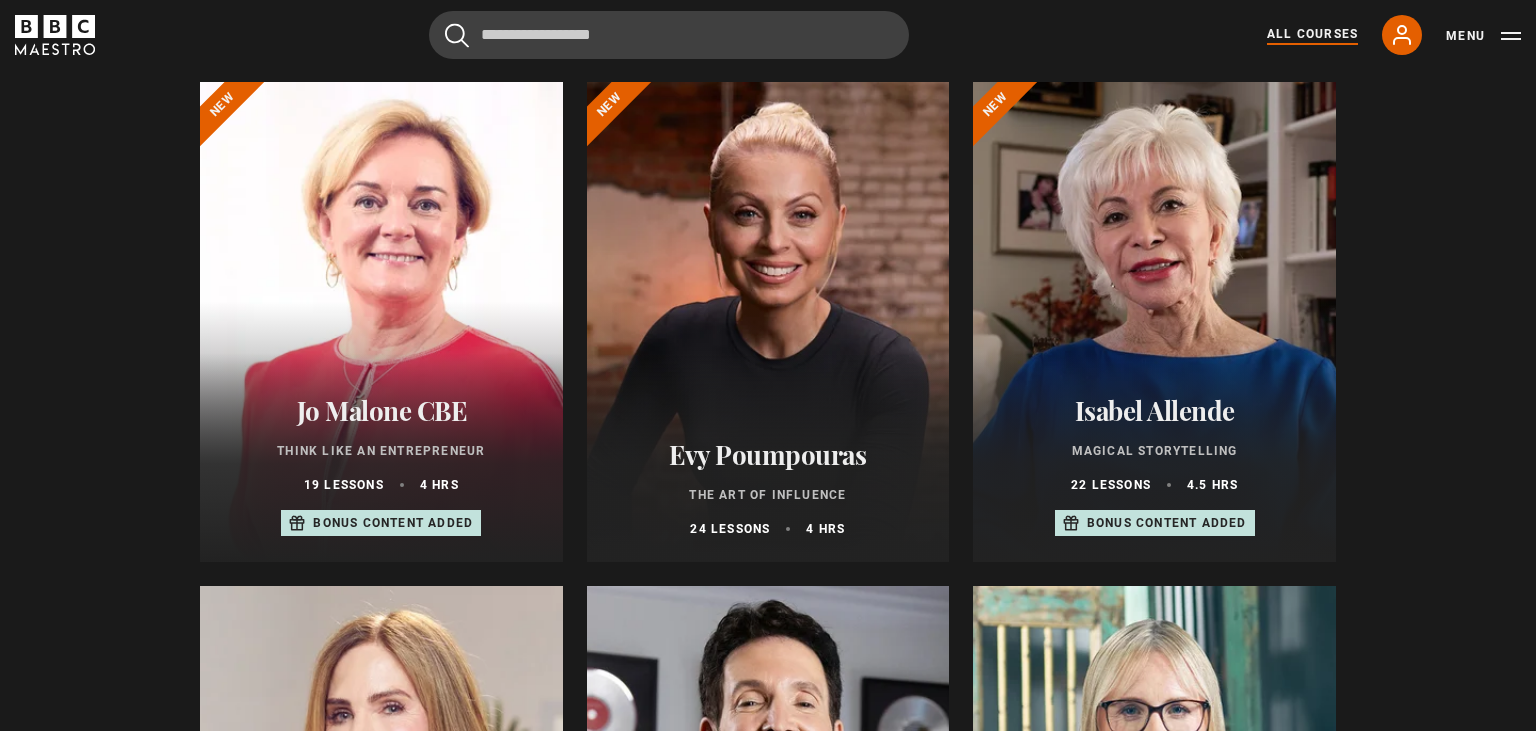 scroll, scrollTop: 739, scrollLeft: 0, axis: vertical 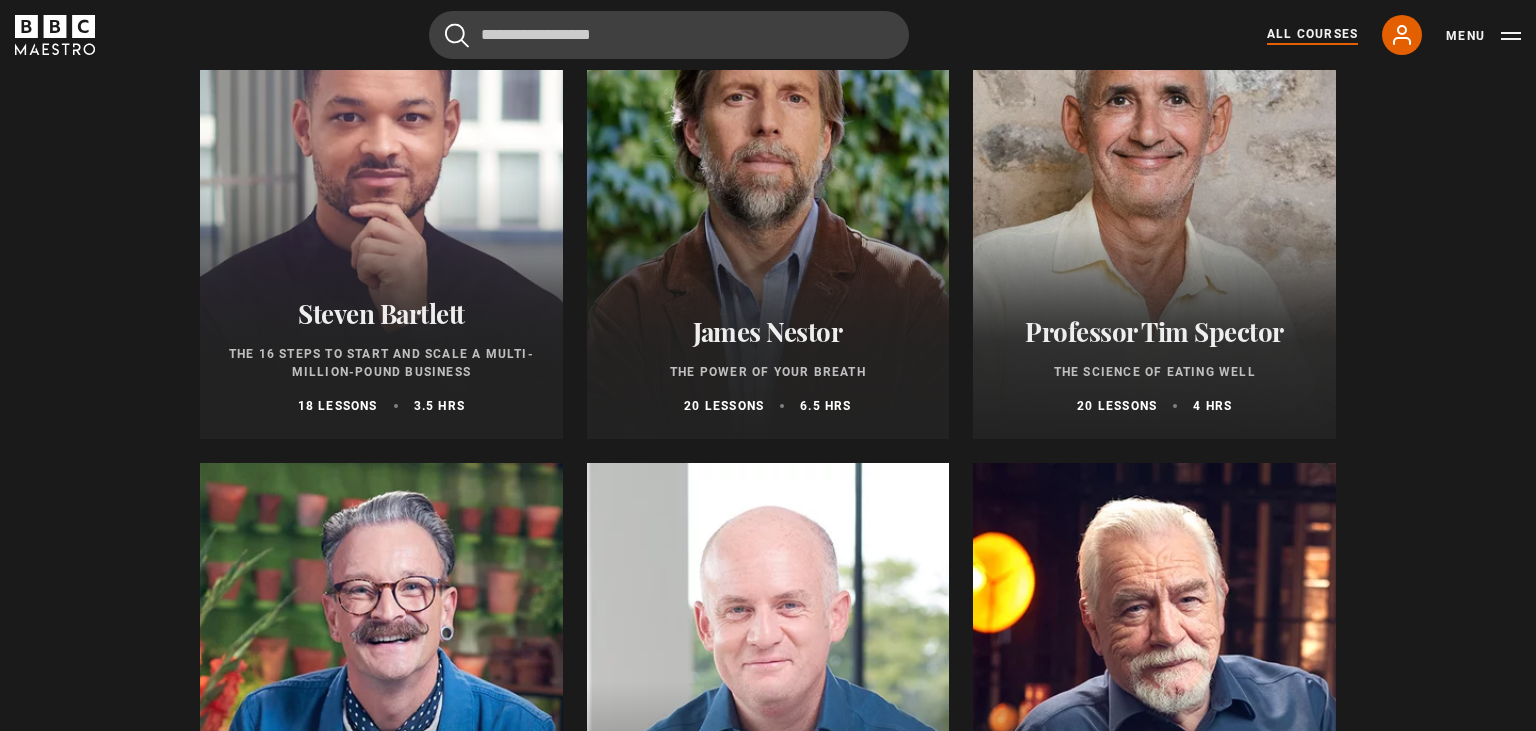 drag, startPoint x: 1529, startPoint y: 333, endPoint x: 1475, endPoint y: 206, distance: 138.00362 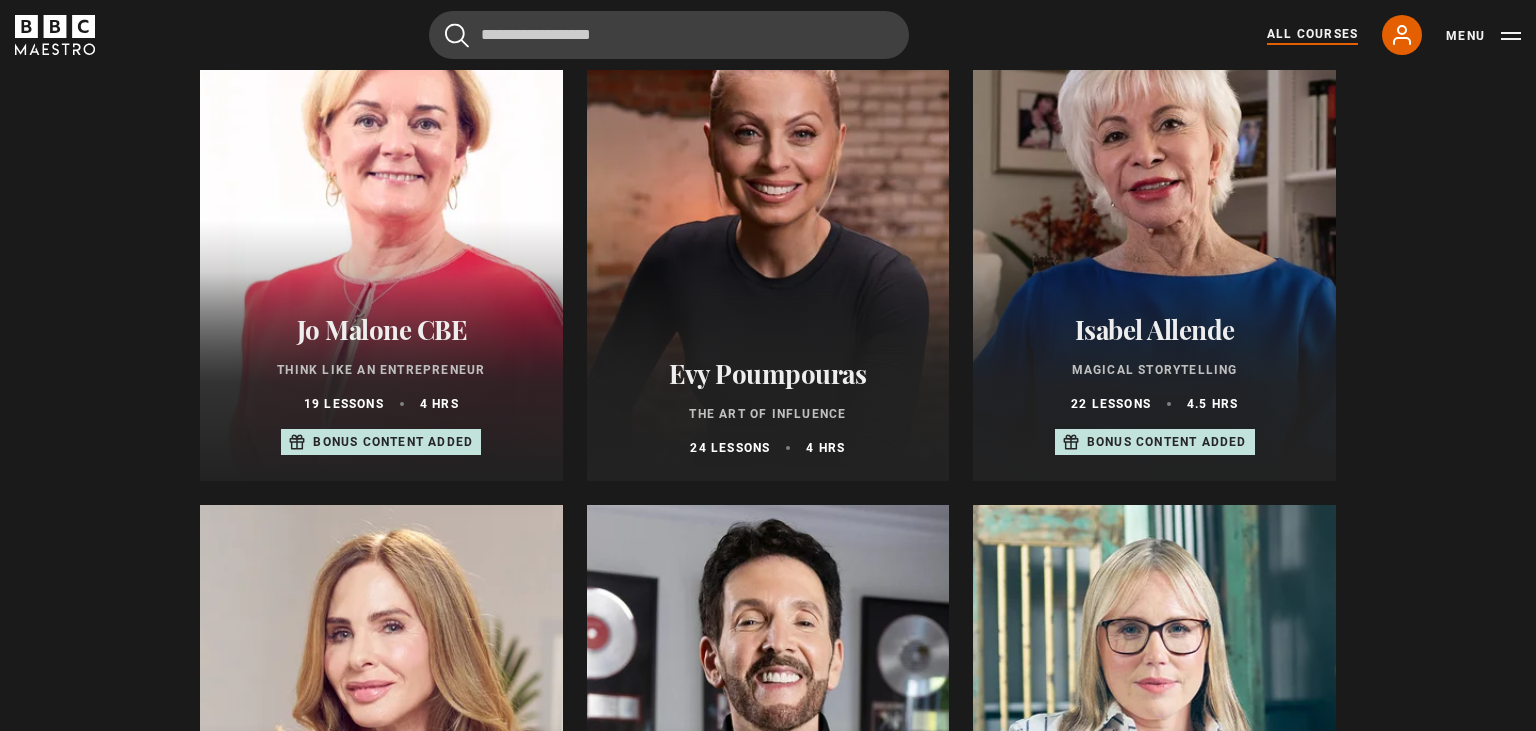 scroll, scrollTop: 809, scrollLeft: 0, axis: vertical 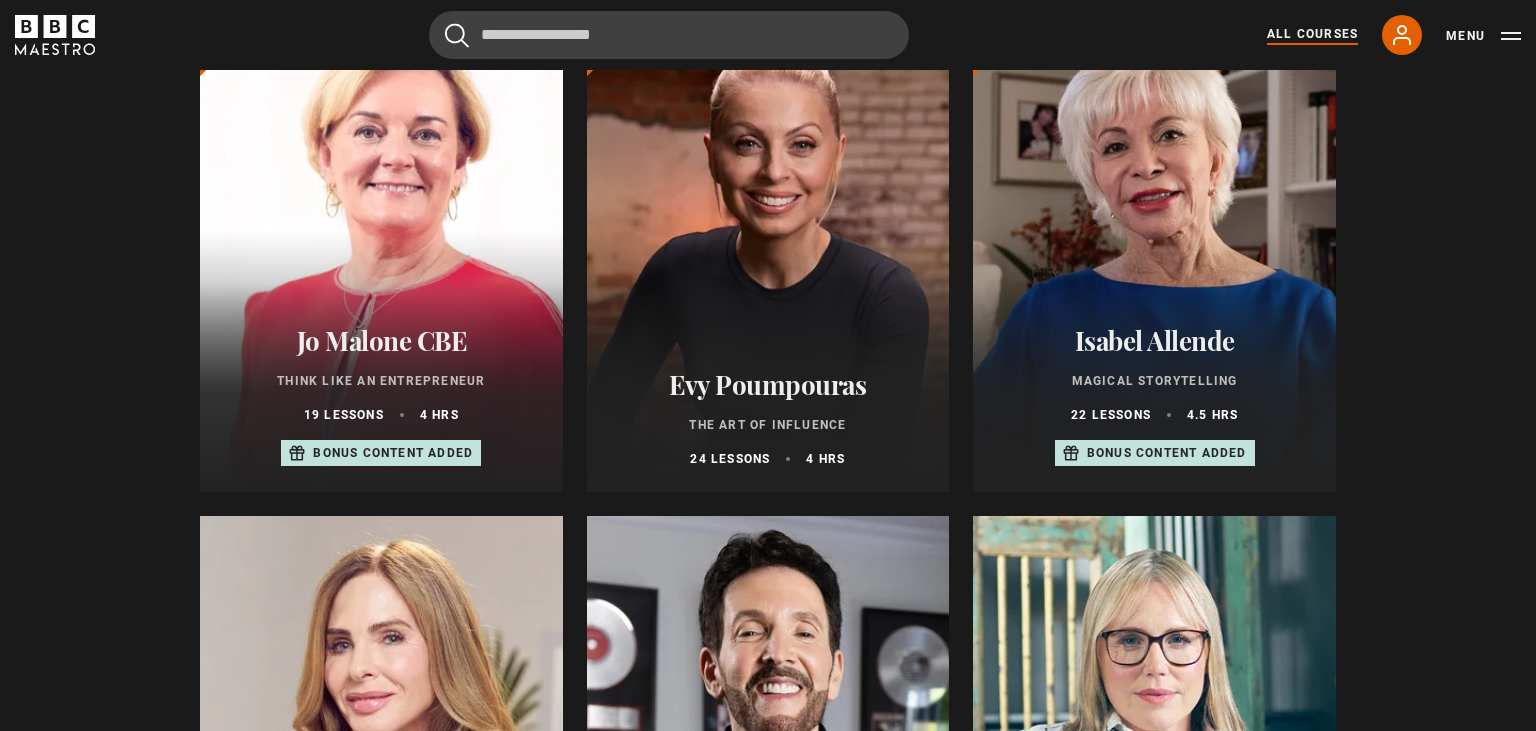 click on "All courses
All courses
New courses
Writing
Food & Drink
Wellness
Film, TV, & The Stage
Business
Art & Design
Music
Home & Lifestyle
Agatha Christie
Writing
11 lessons
2.5 hrs
New
Beata Heuman
Interior Design" at bounding box center [768, 3854] 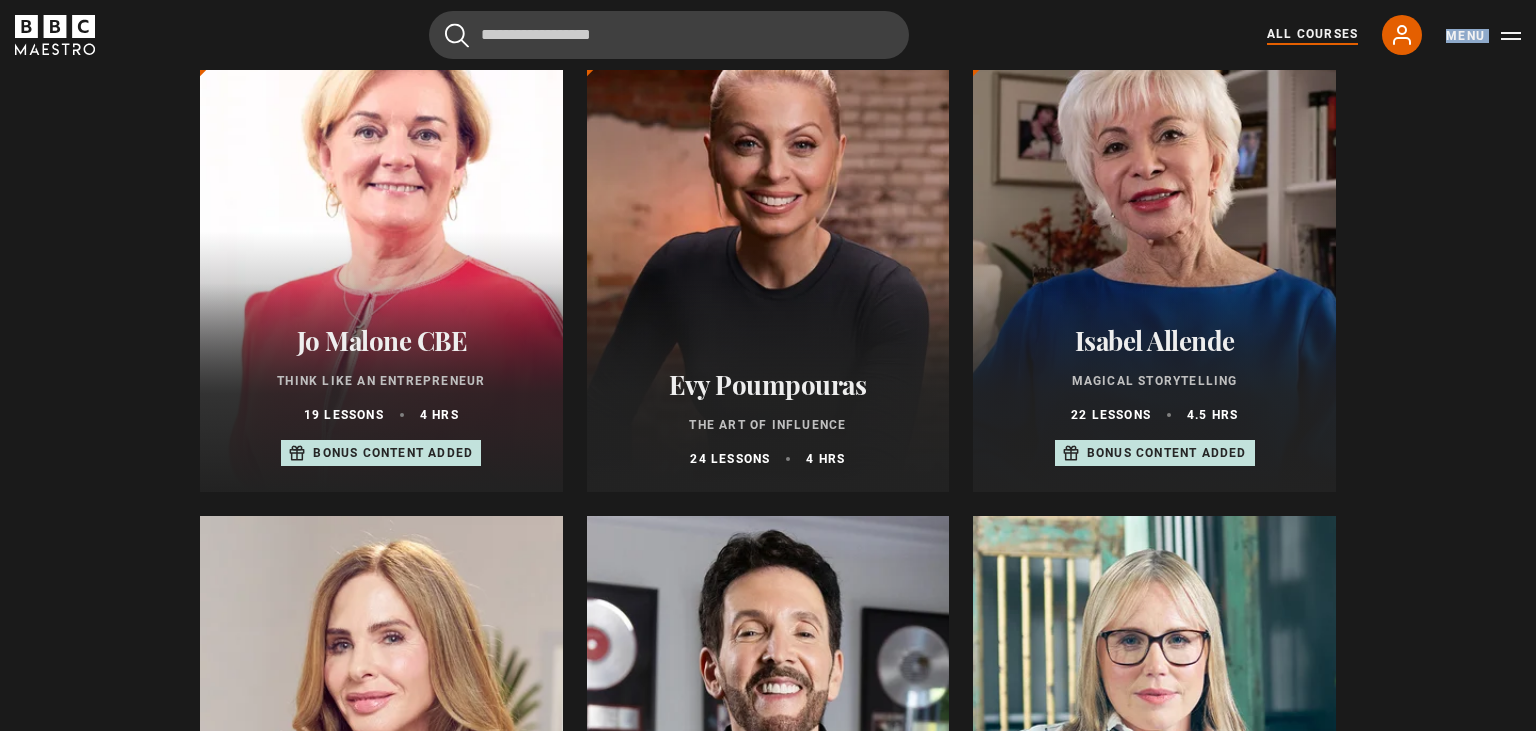drag, startPoint x: 1530, startPoint y: 211, endPoint x: 1494, endPoint y: 65, distance: 150.37286 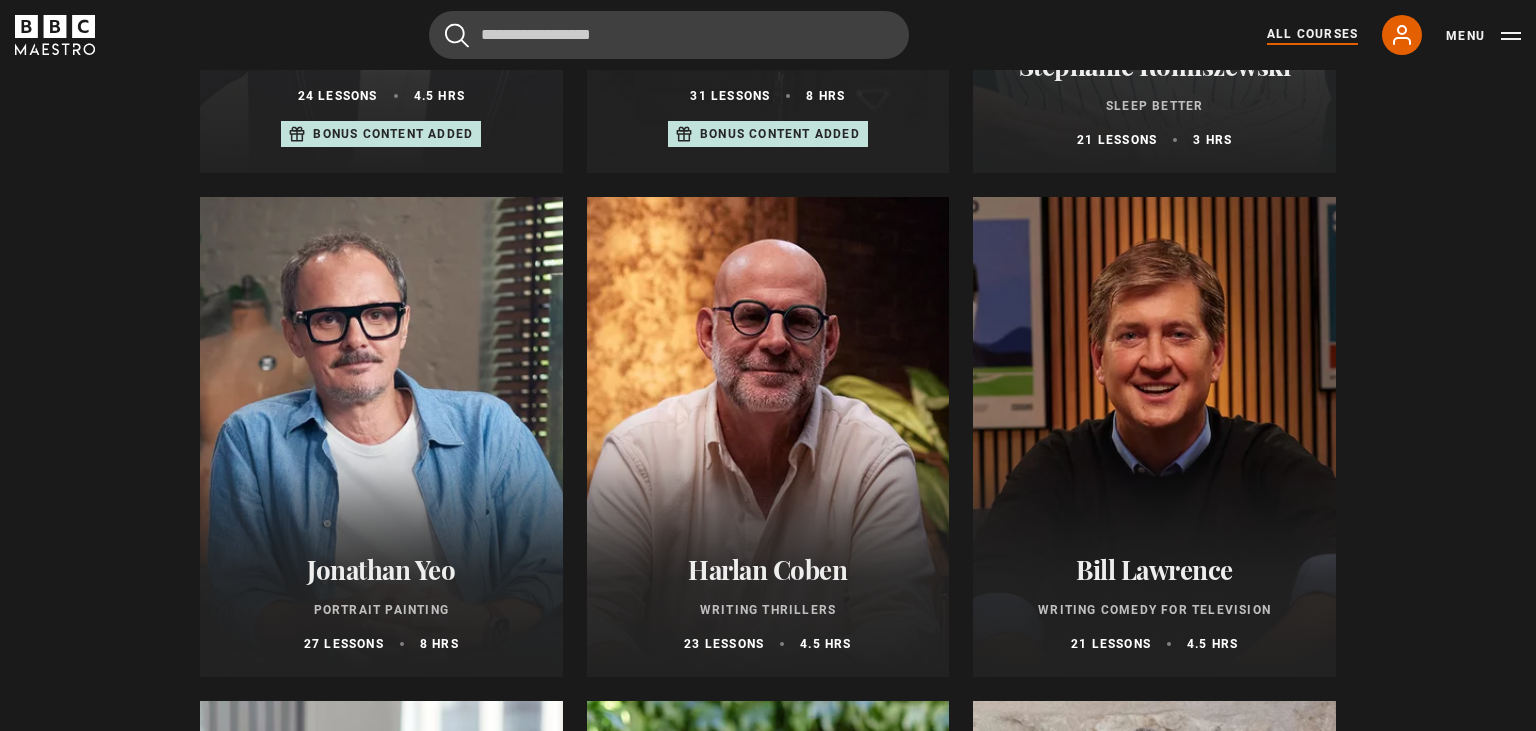 scroll, scrollTop: 1654, scrollLeft: 0, axis: vertical 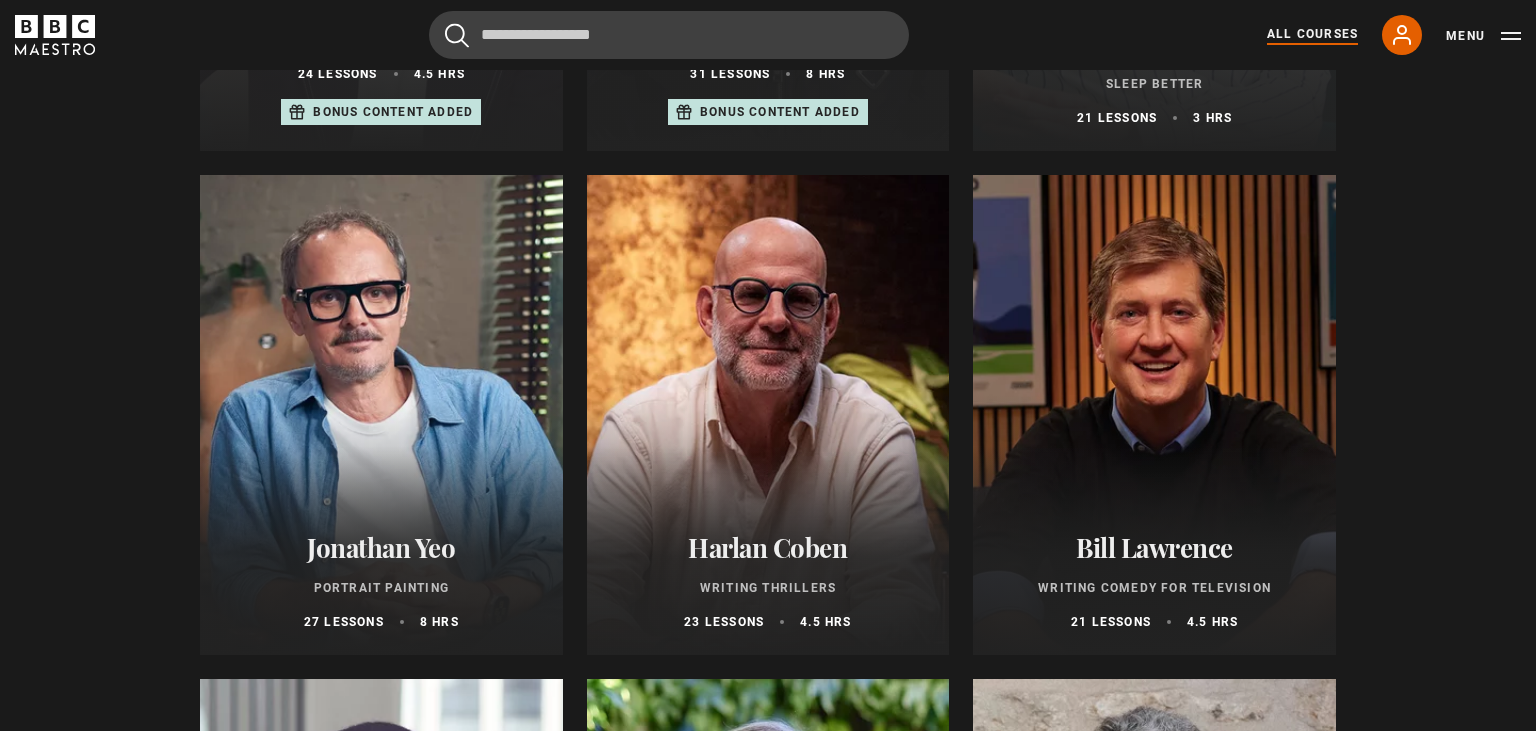 click on "Jonathan Yeo
Portrait Painting
27 lessons
8 hrs" at bounding box center (381, 581) 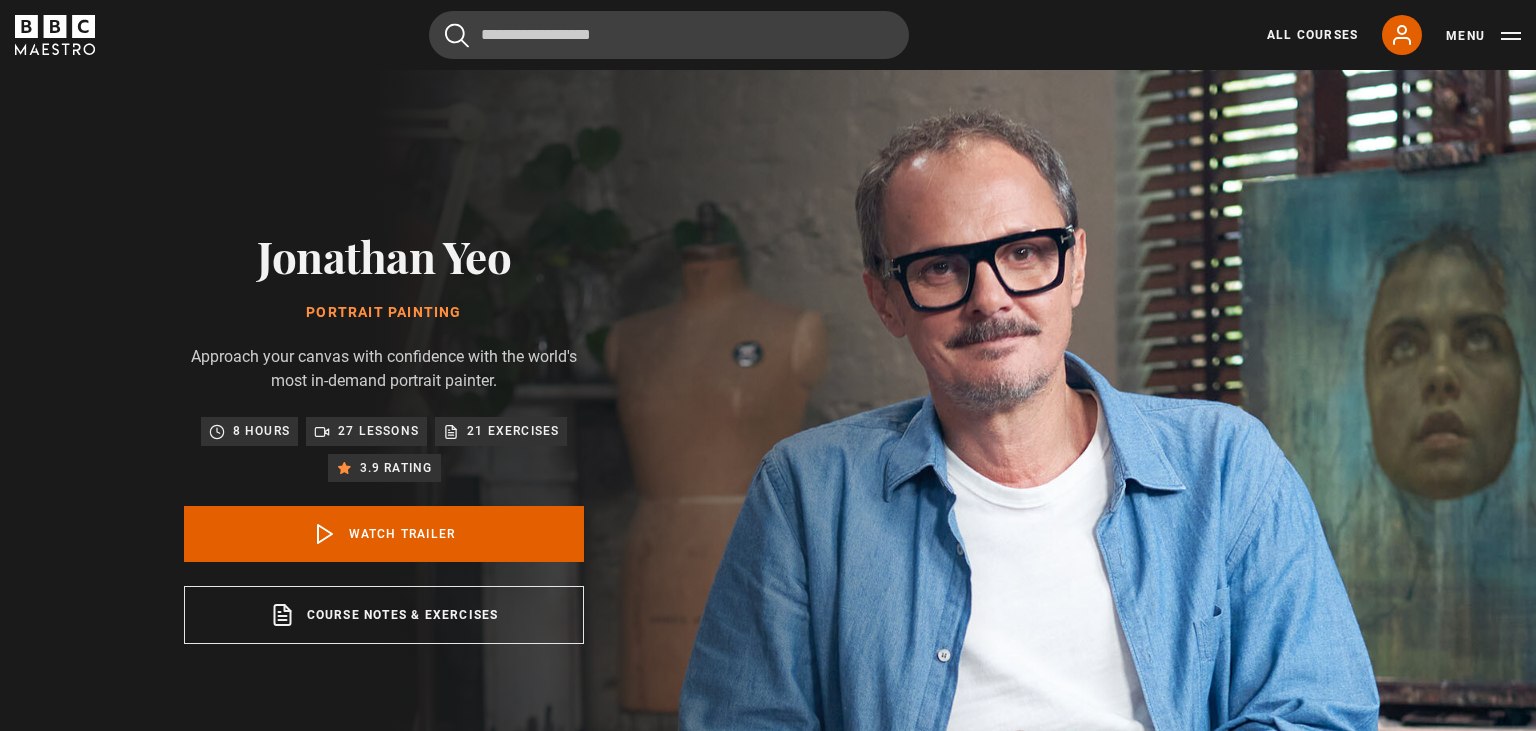 scroll, scrollTop: 0, scrollLeft: 0, axis: both 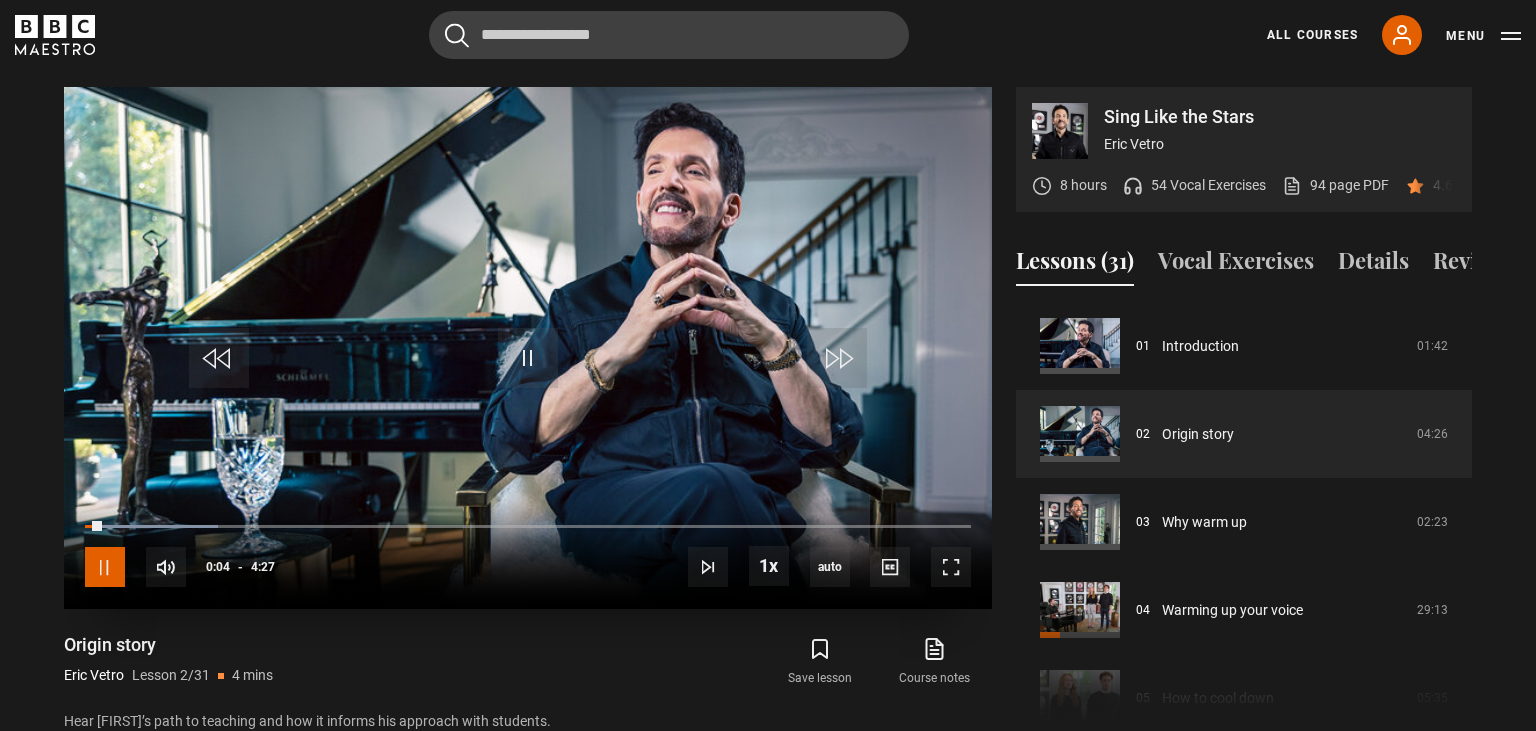 click at bounding box center (105, 567) 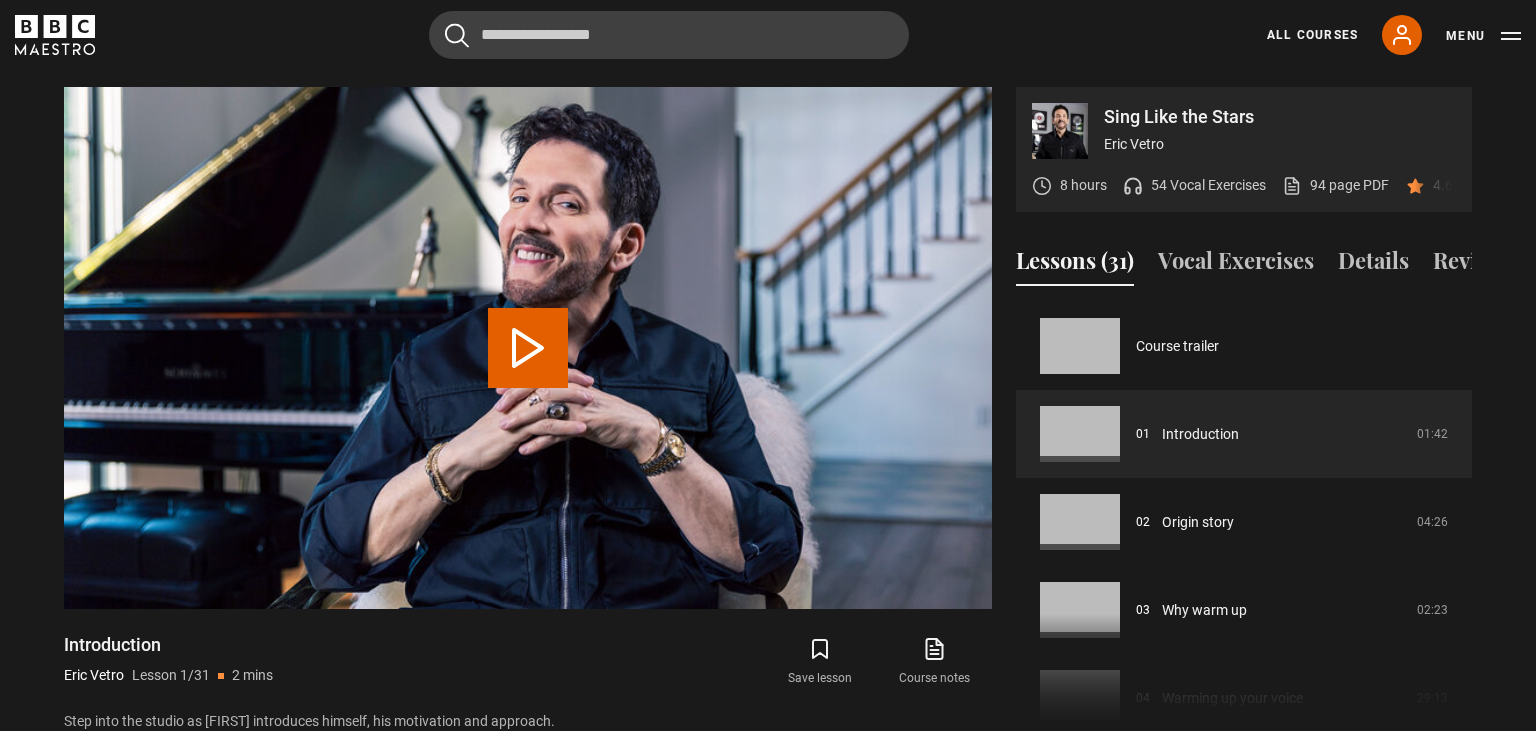 scroll, scrollTop: 0, scrollLeft: 0, axis: both 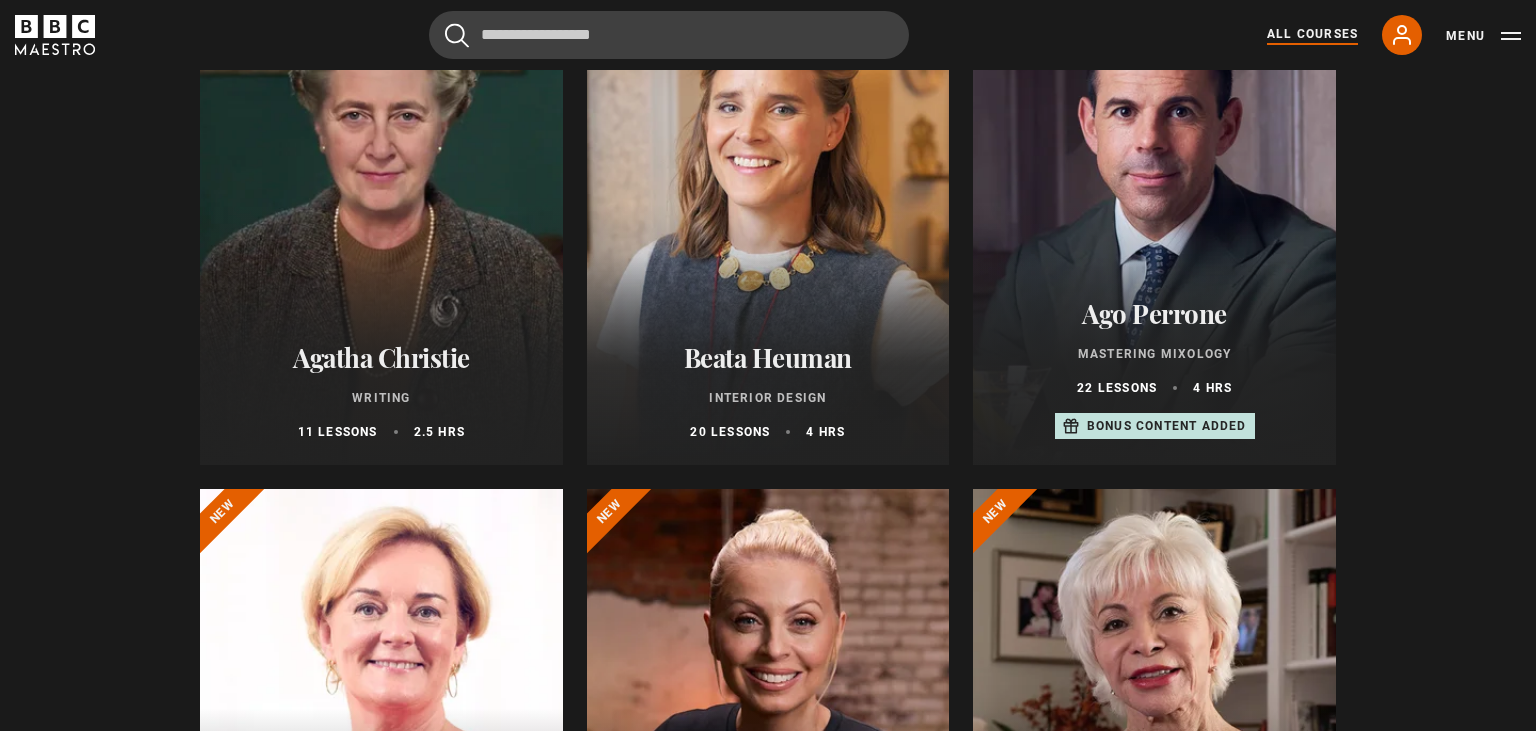 click at bounding box center (768, 225) 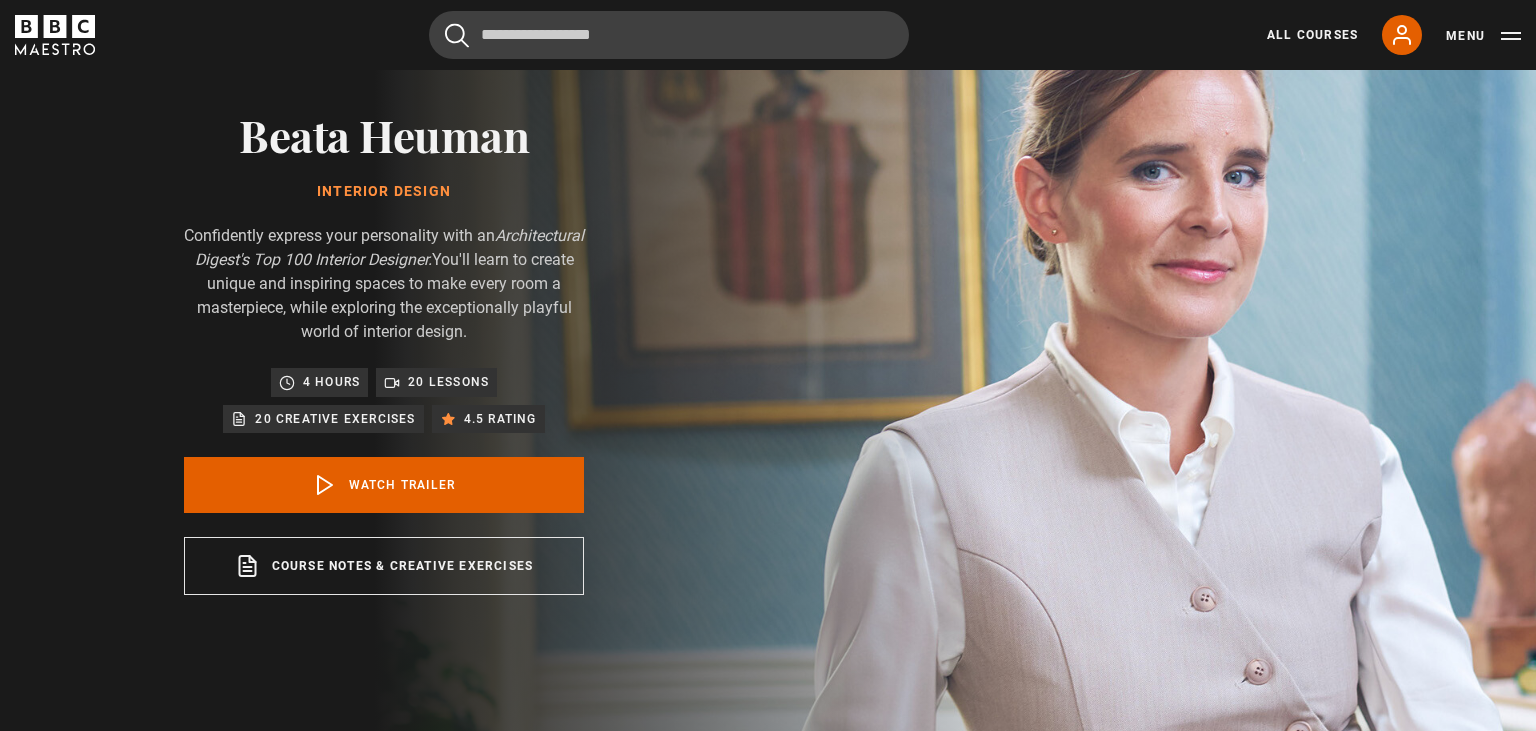 scroll, scrollTop: 0, scrollLeft: 0, axis: both 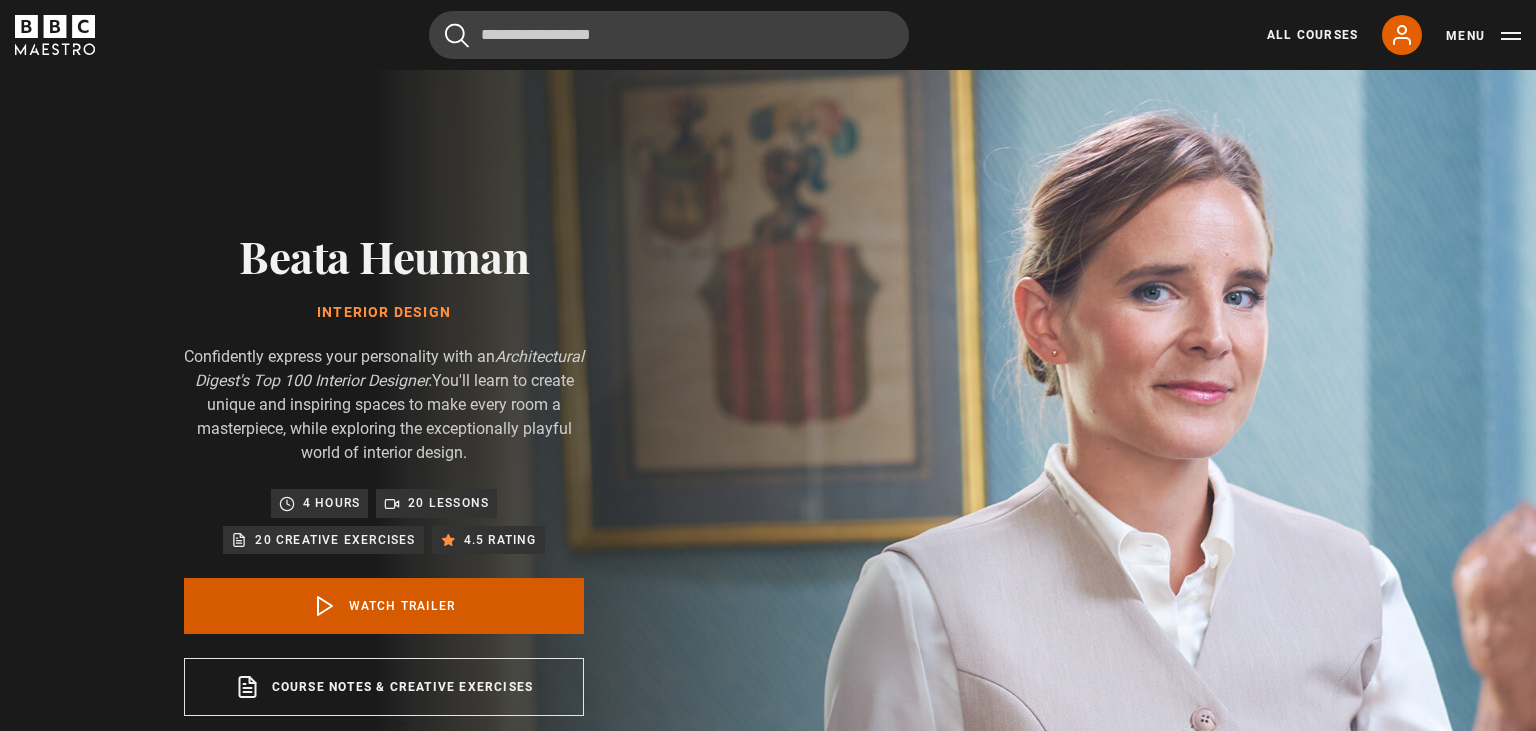 click on "Watch Trailer" at bounding box center (384, 606) 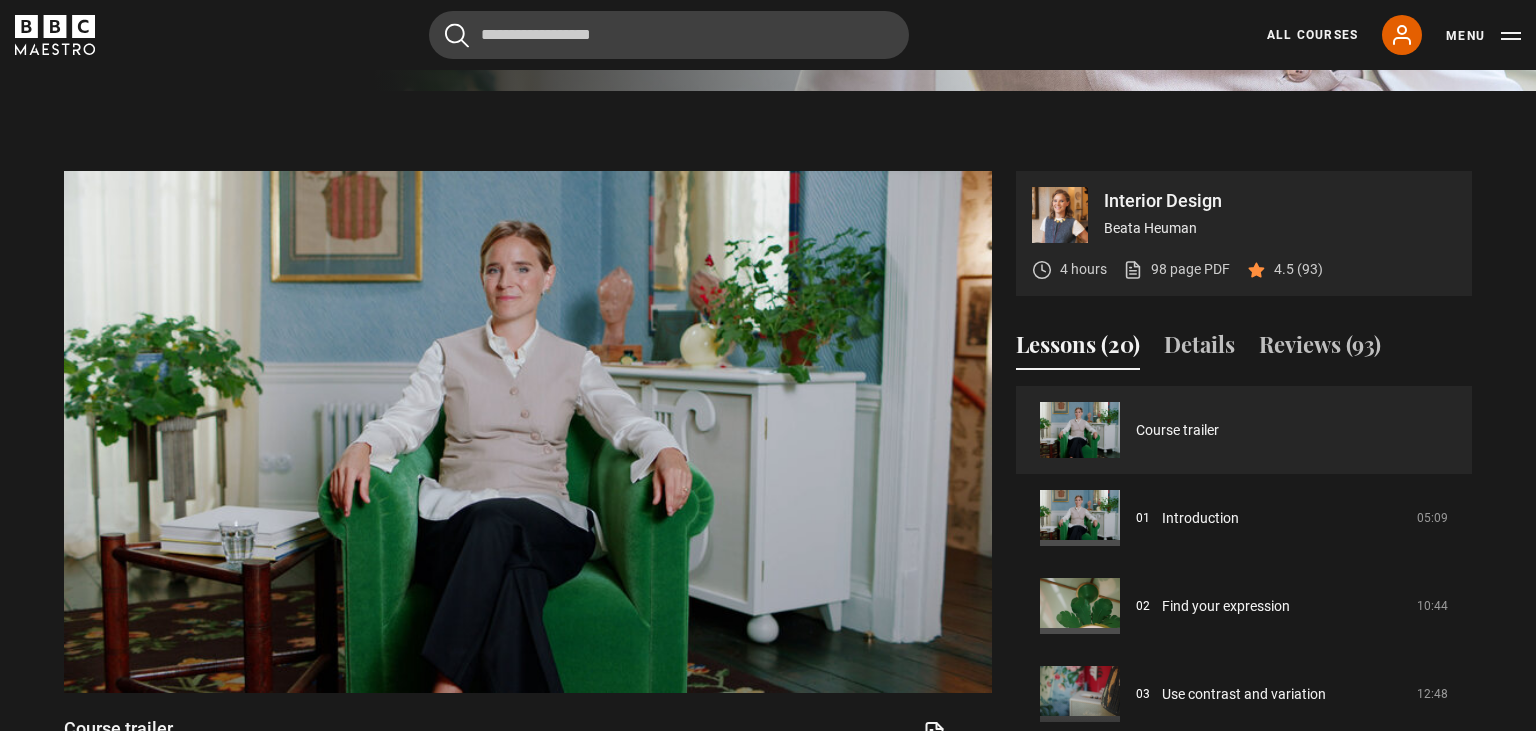scroll, scrollTop: 770, scrollLeft: 0, axis: vertical 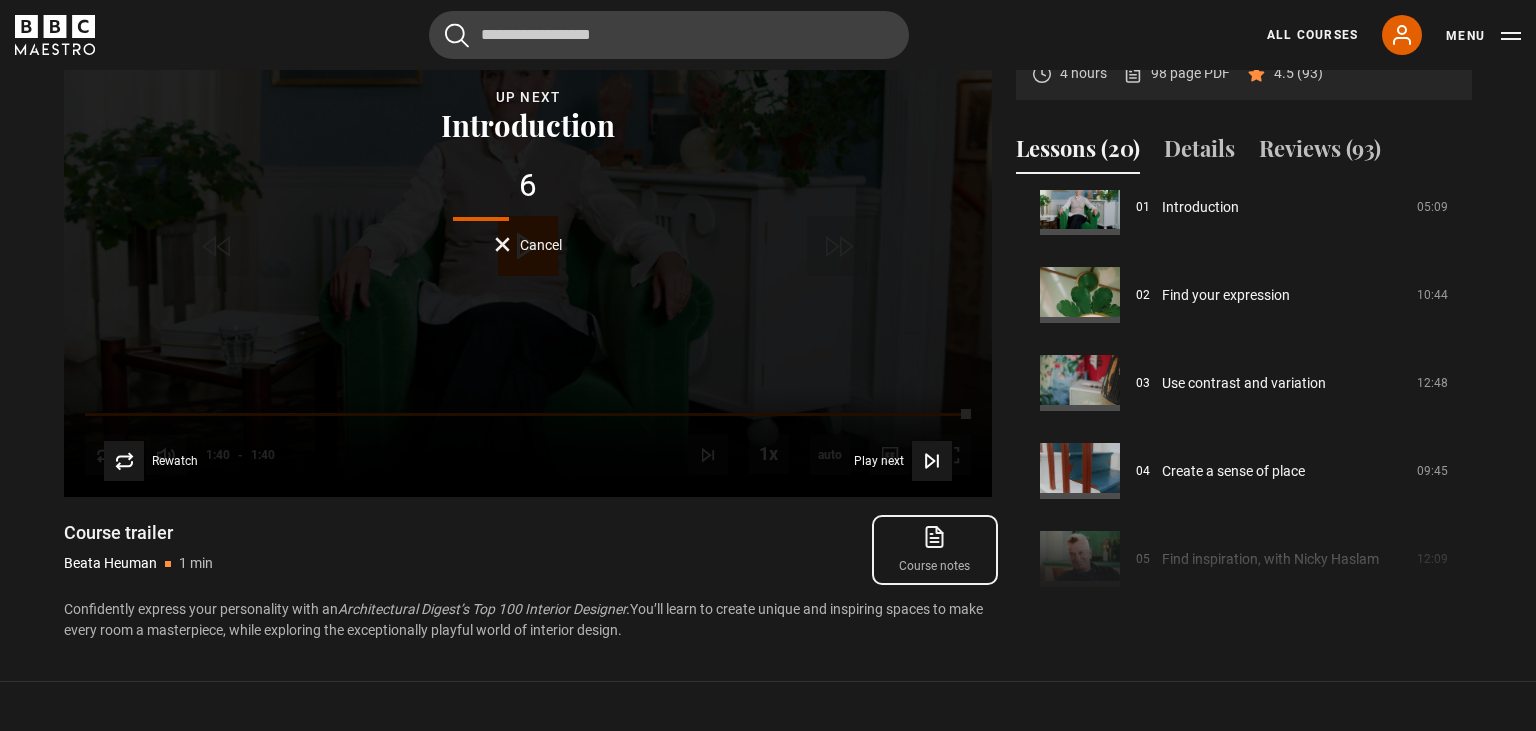 click 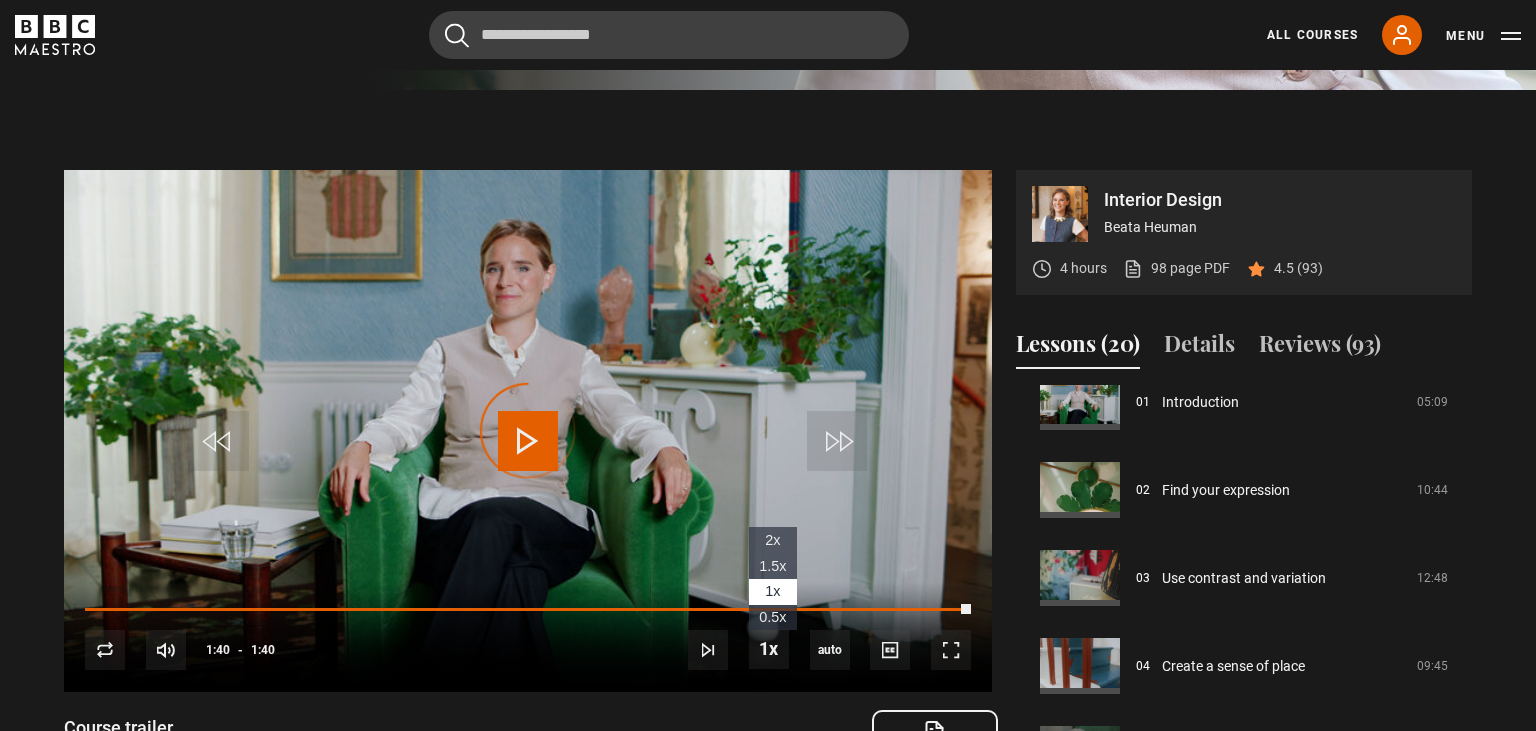 scroll, scrollTop: 770, scrollLeft: 0, axis: vertical 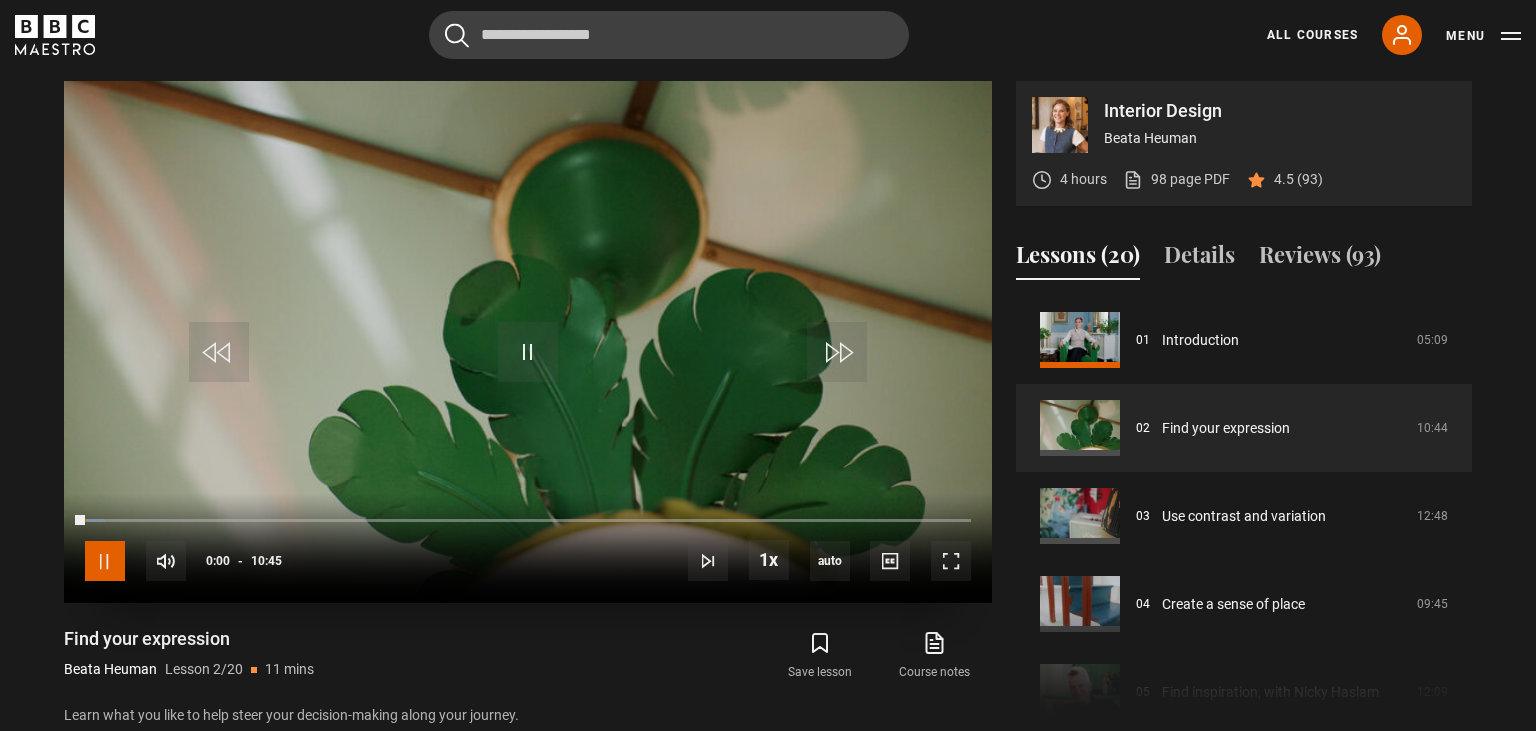 click at bounding box center (105, 561) 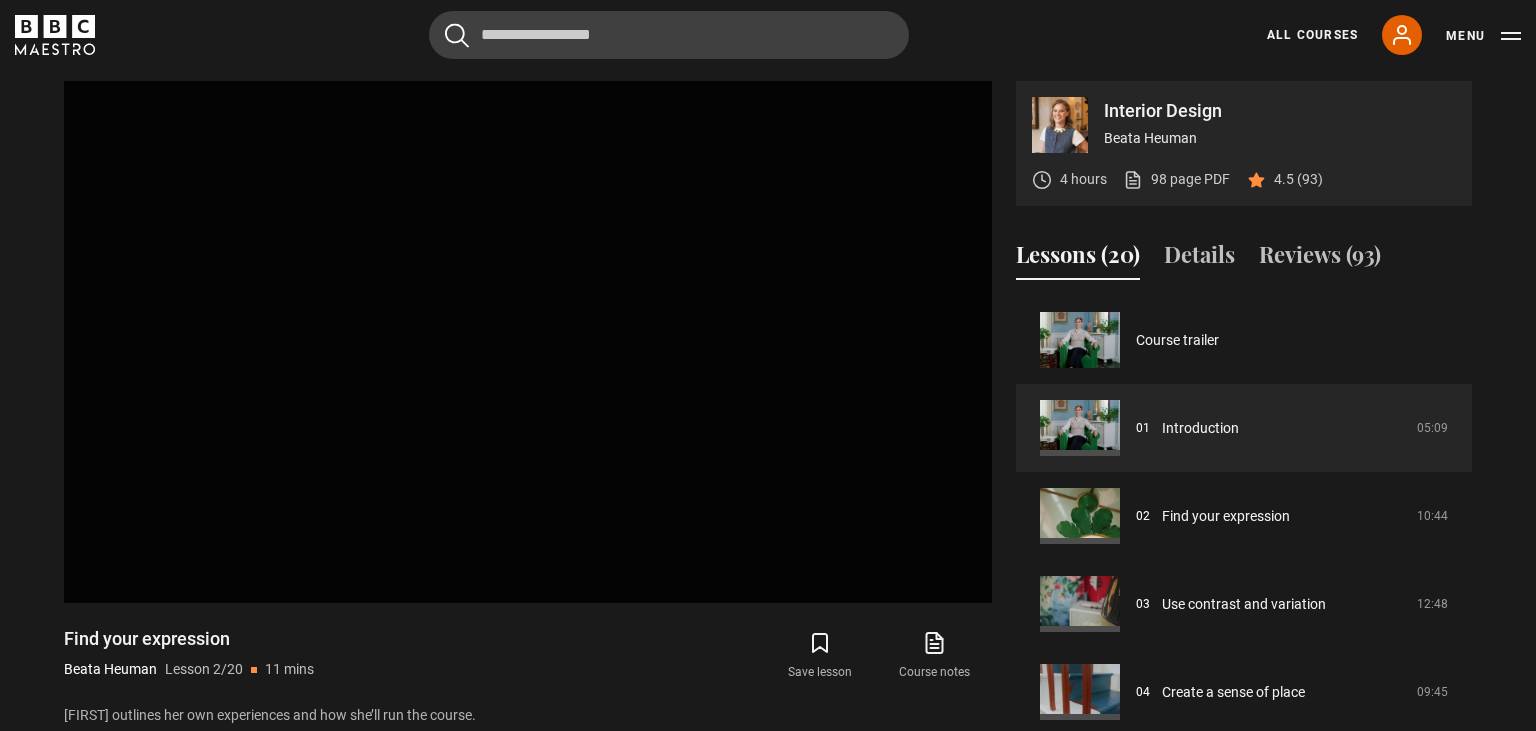 scroll, scrollTop: 981, scrollLeft: 0, axis: vertical 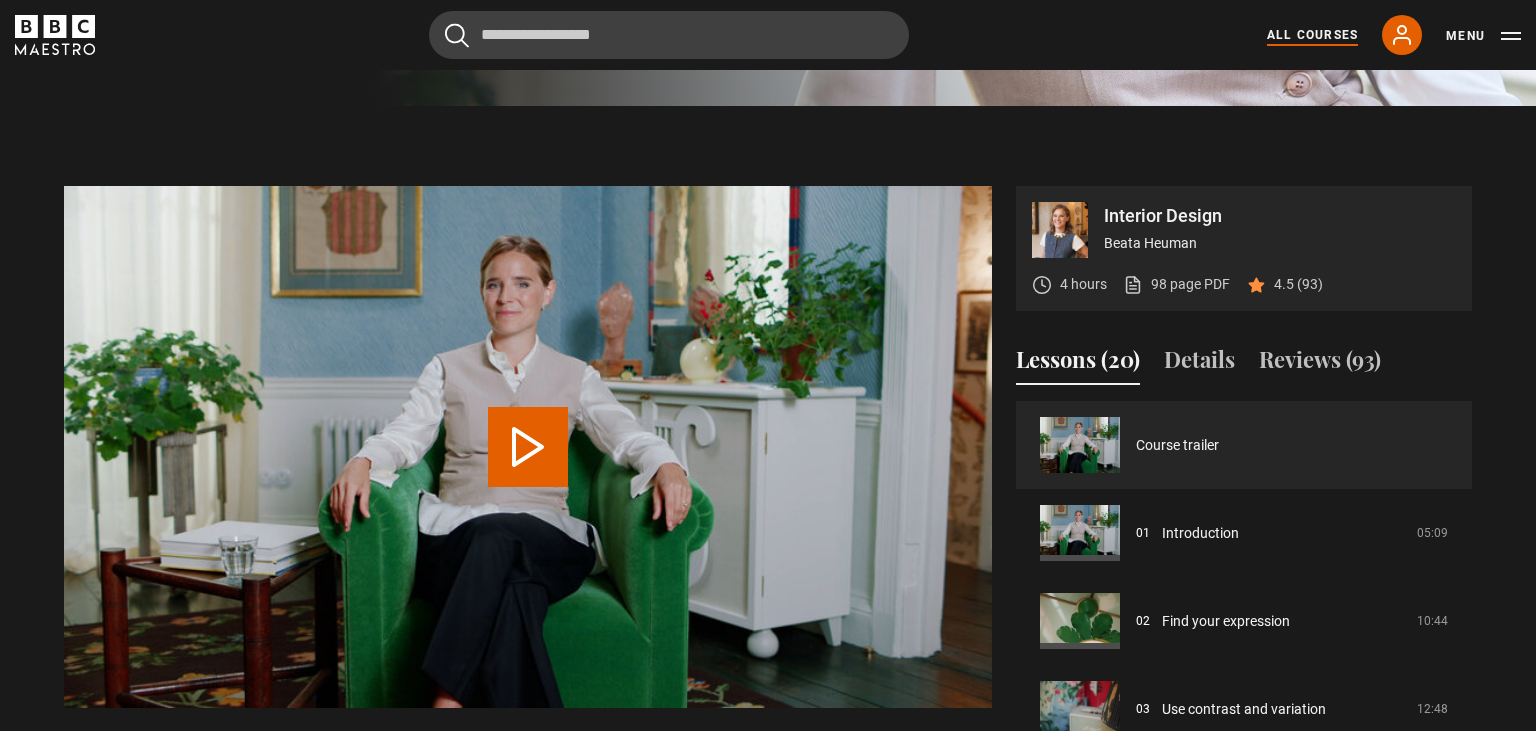 click on "All Courses" at bounding box center [1312, 35] 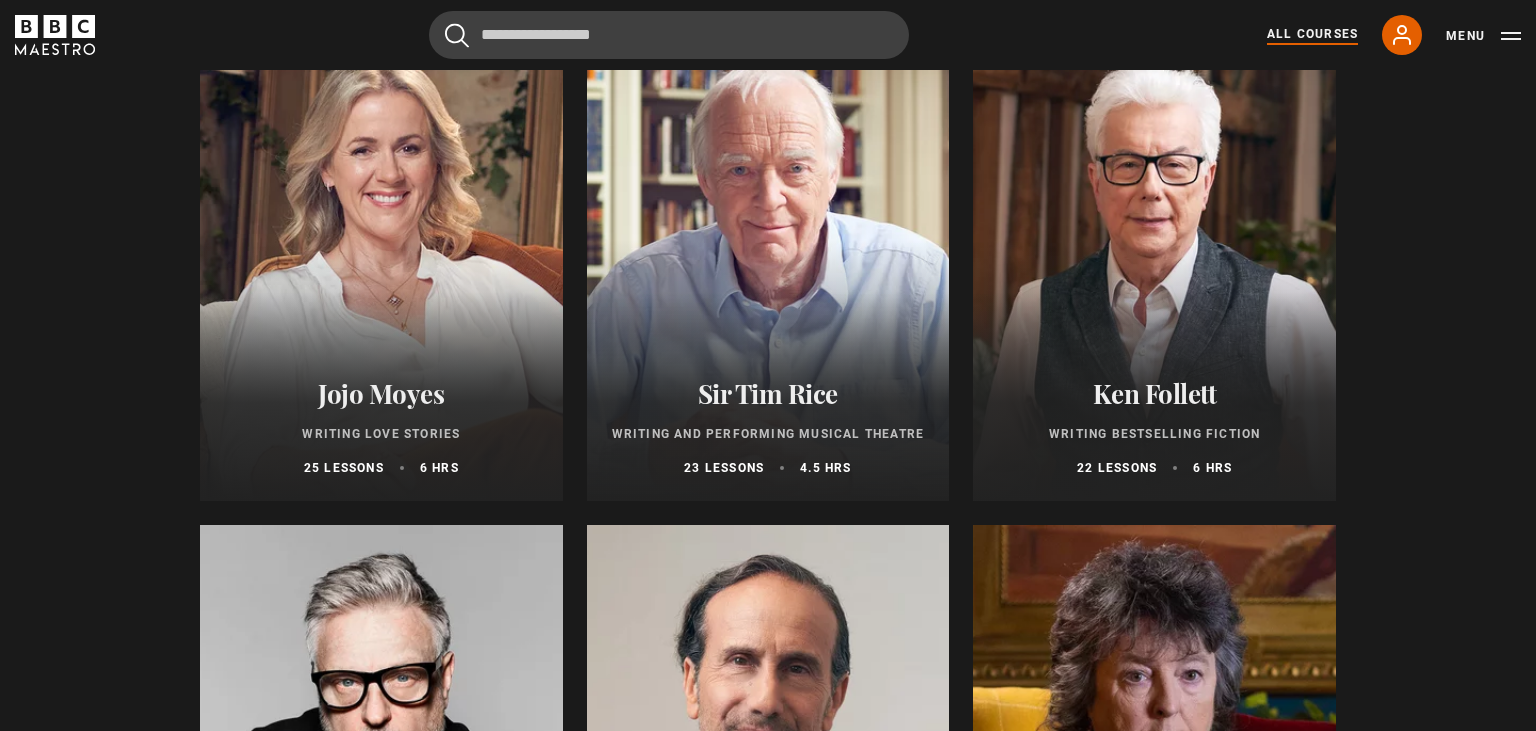 scroll, scrollTop: 3907, scrollLeft: 0, axis: vertical 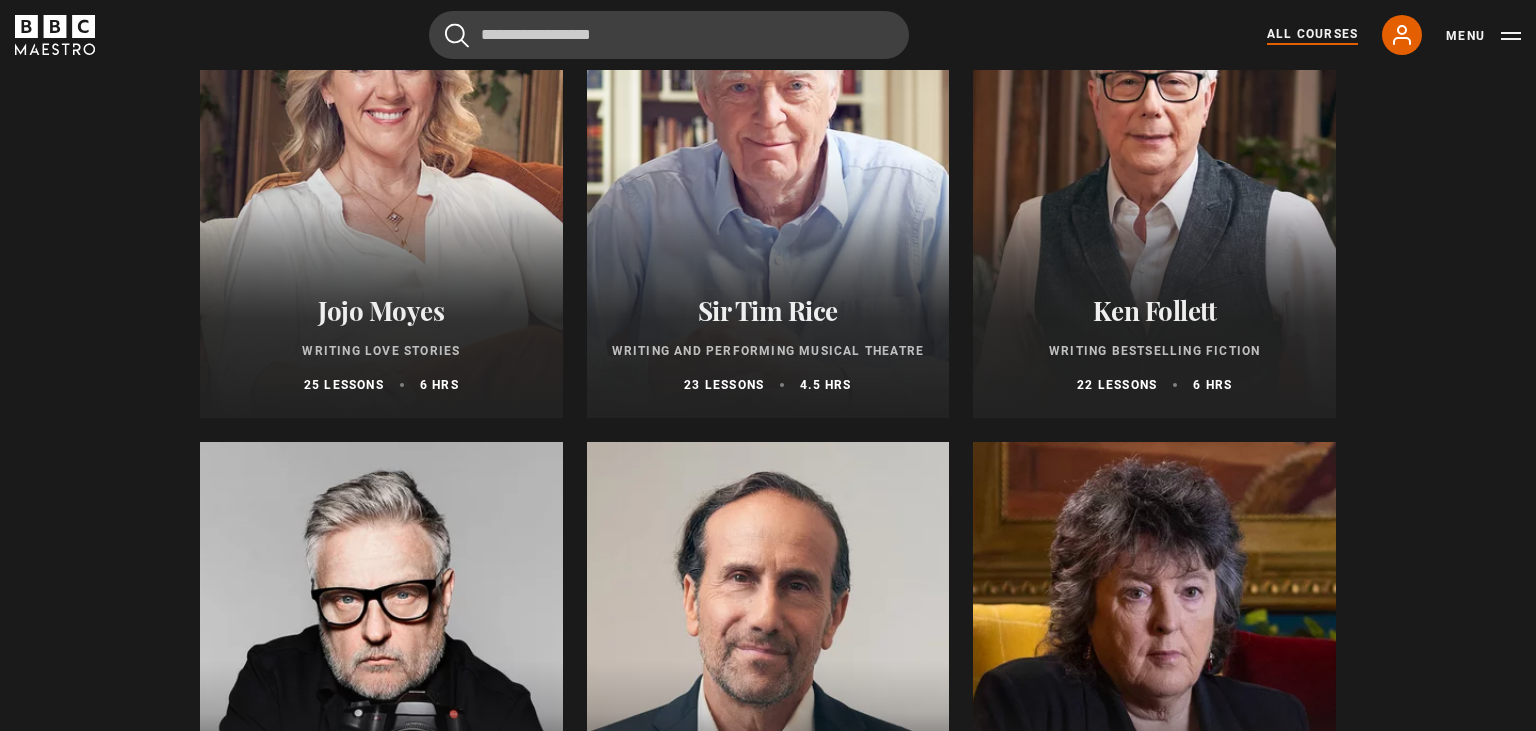 click at bounding box center (381, 178) 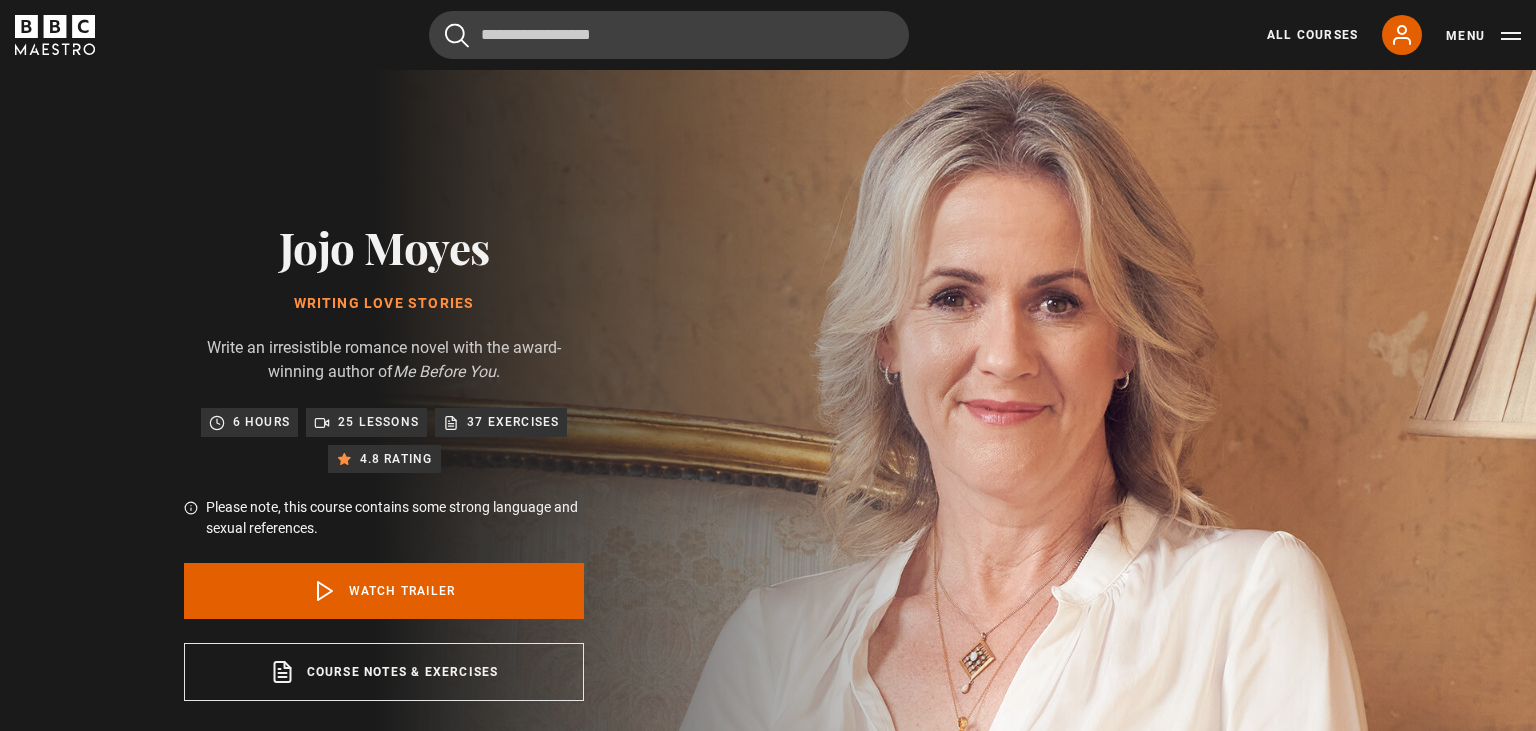 scroll, scrollTop: 105, scrollLeft: 0, axis: vertical 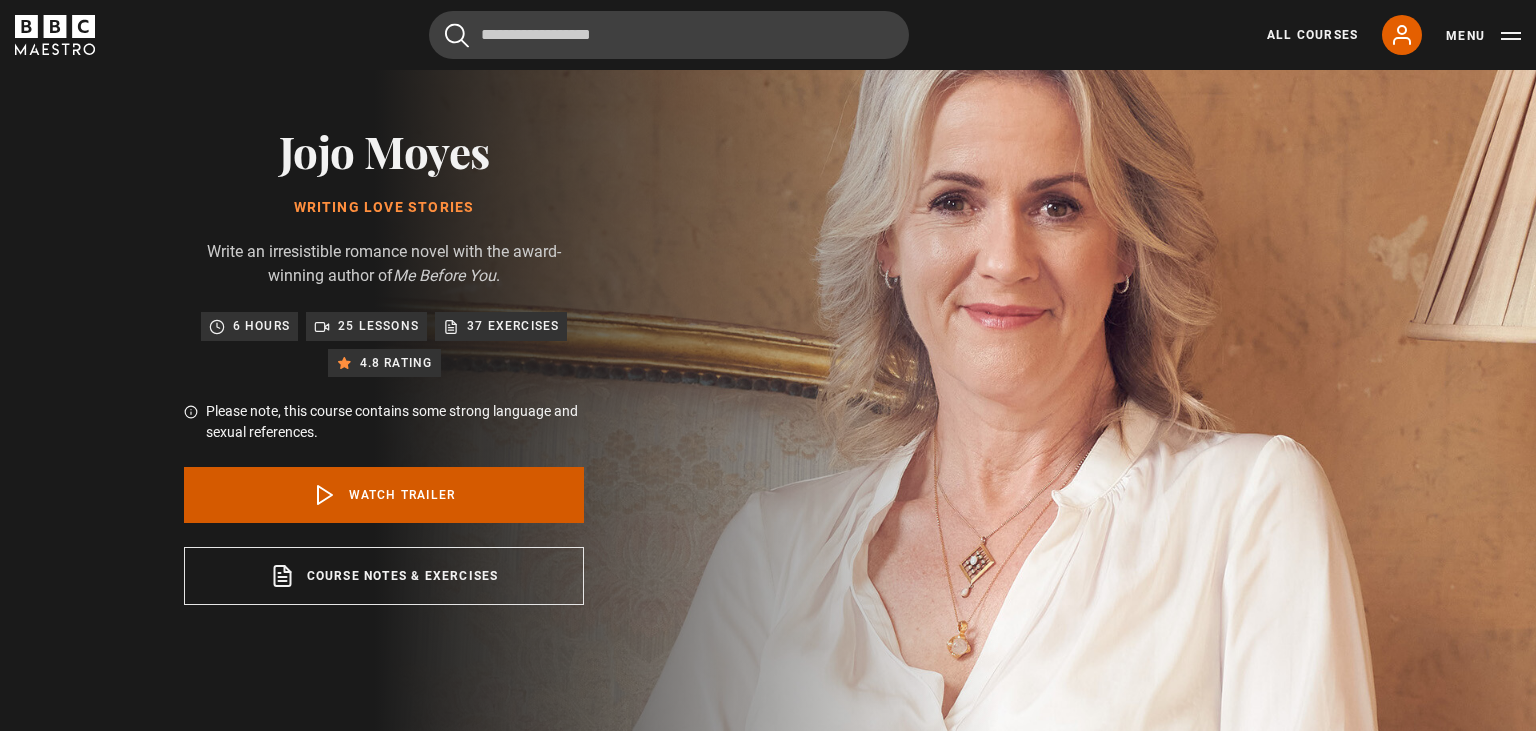 click on "Watch Trailer" at bounding box center (384, 495) 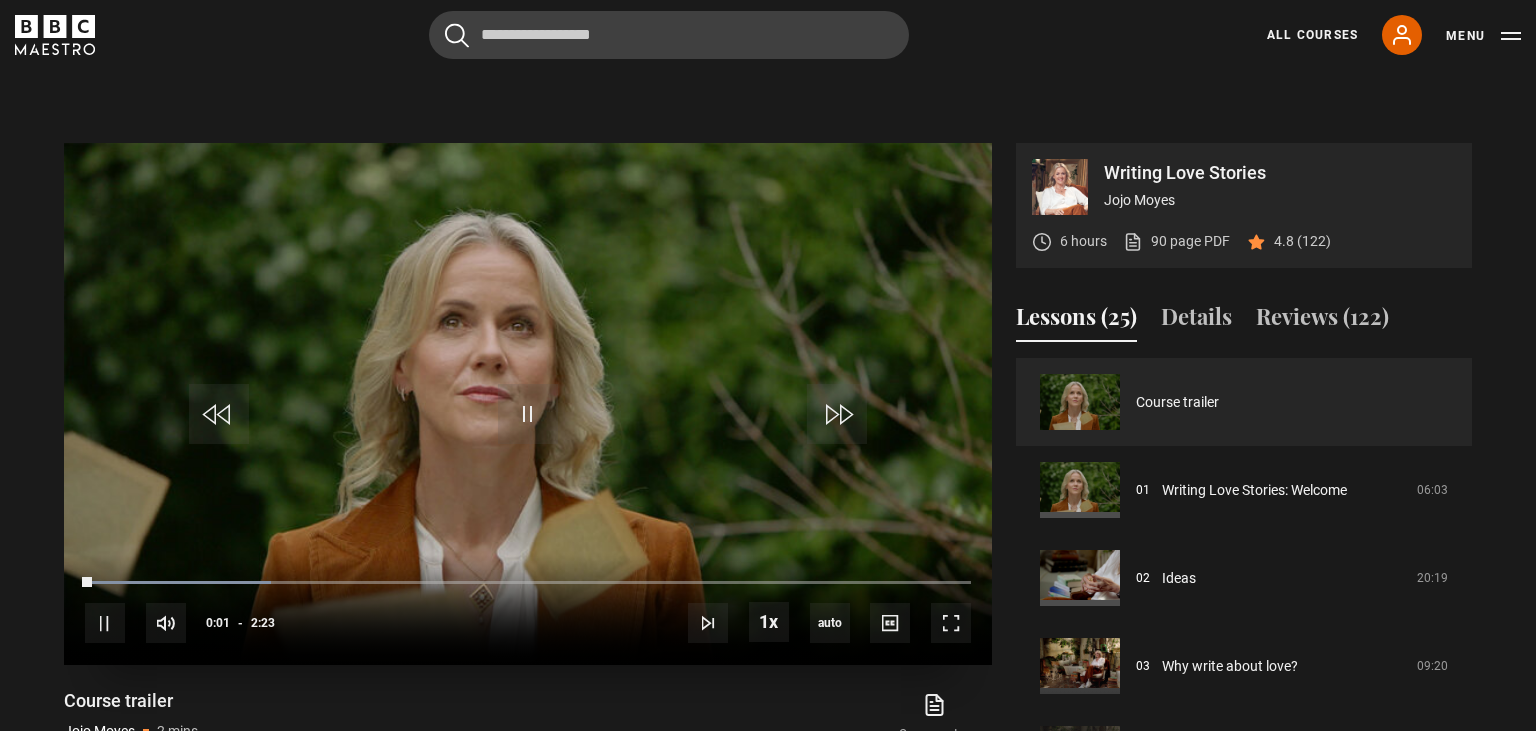 scroll, scrollTop: 658, scrollLeft: 0, axis: vertical 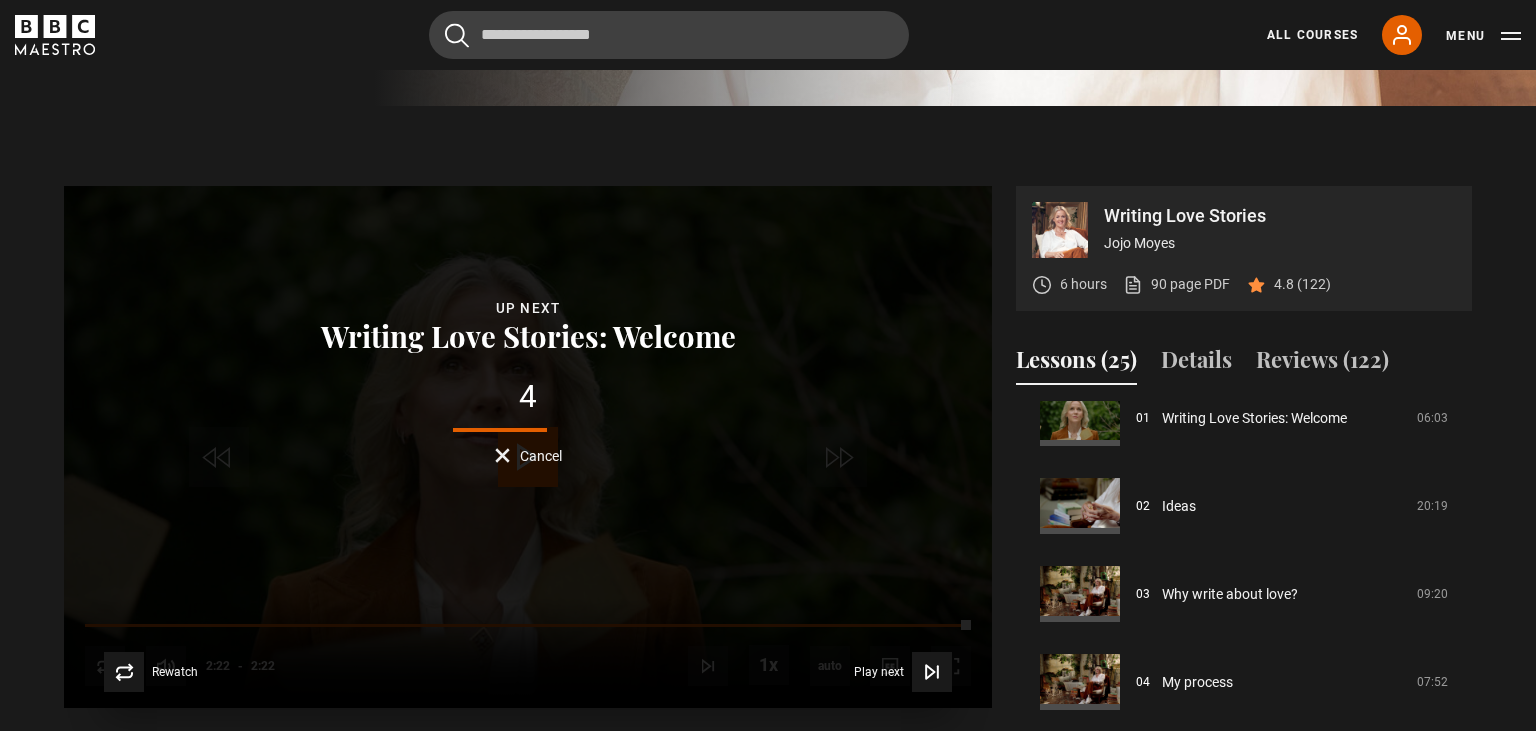 click on "Cancel" at bounding box center (528, 455) 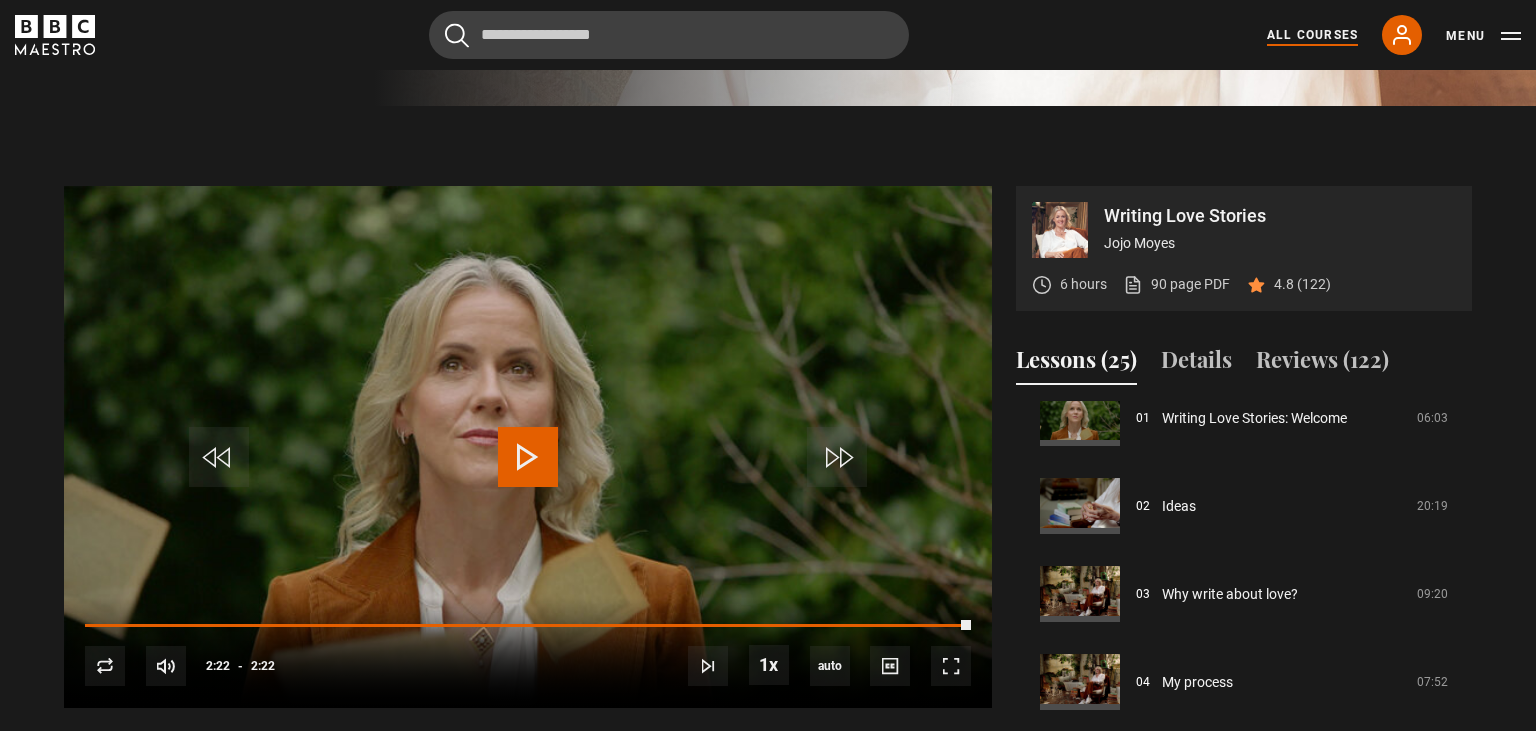 click on "All Courses" at bounding box center [1312, 35] 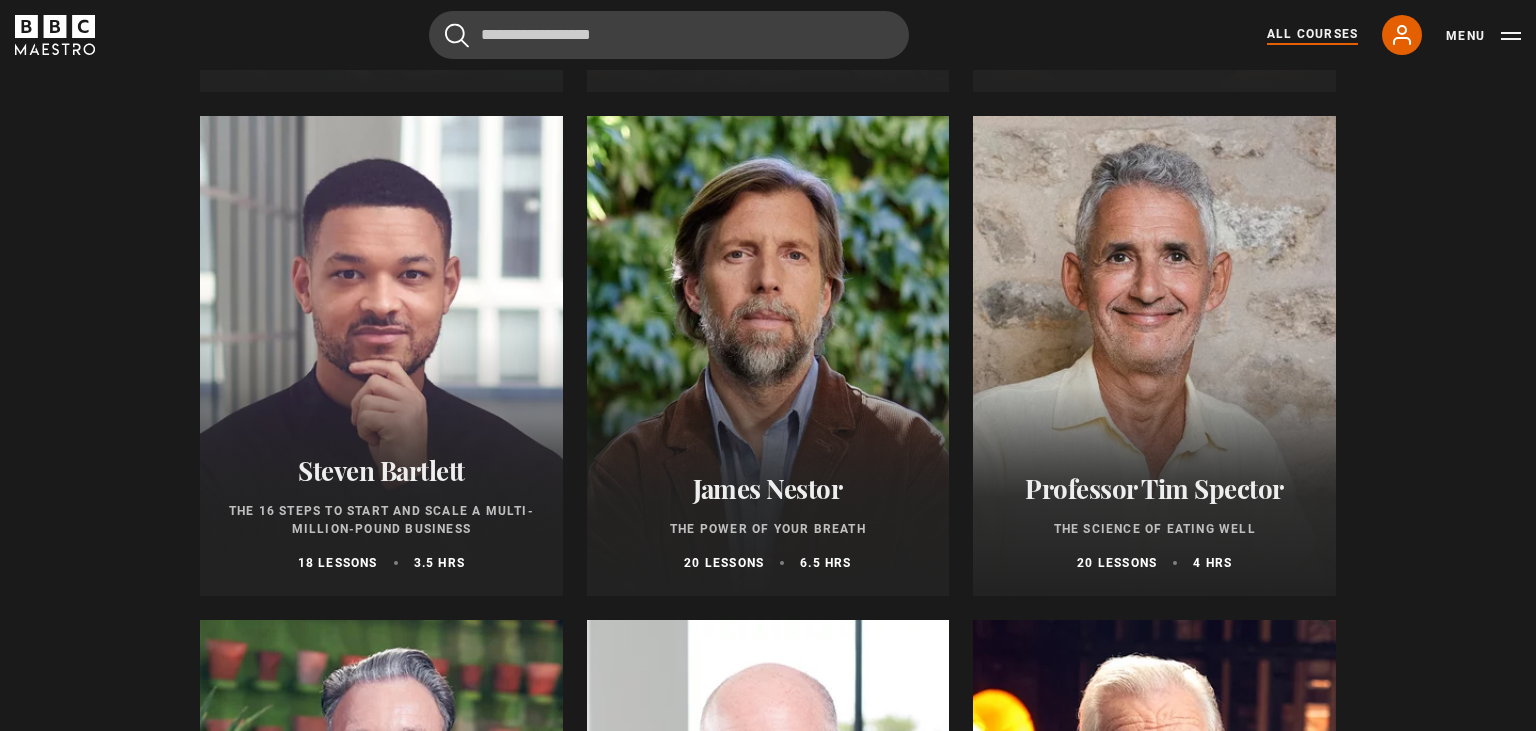 scroll, scrollTop: 2323, scrollLeft: 0, axis: vertical 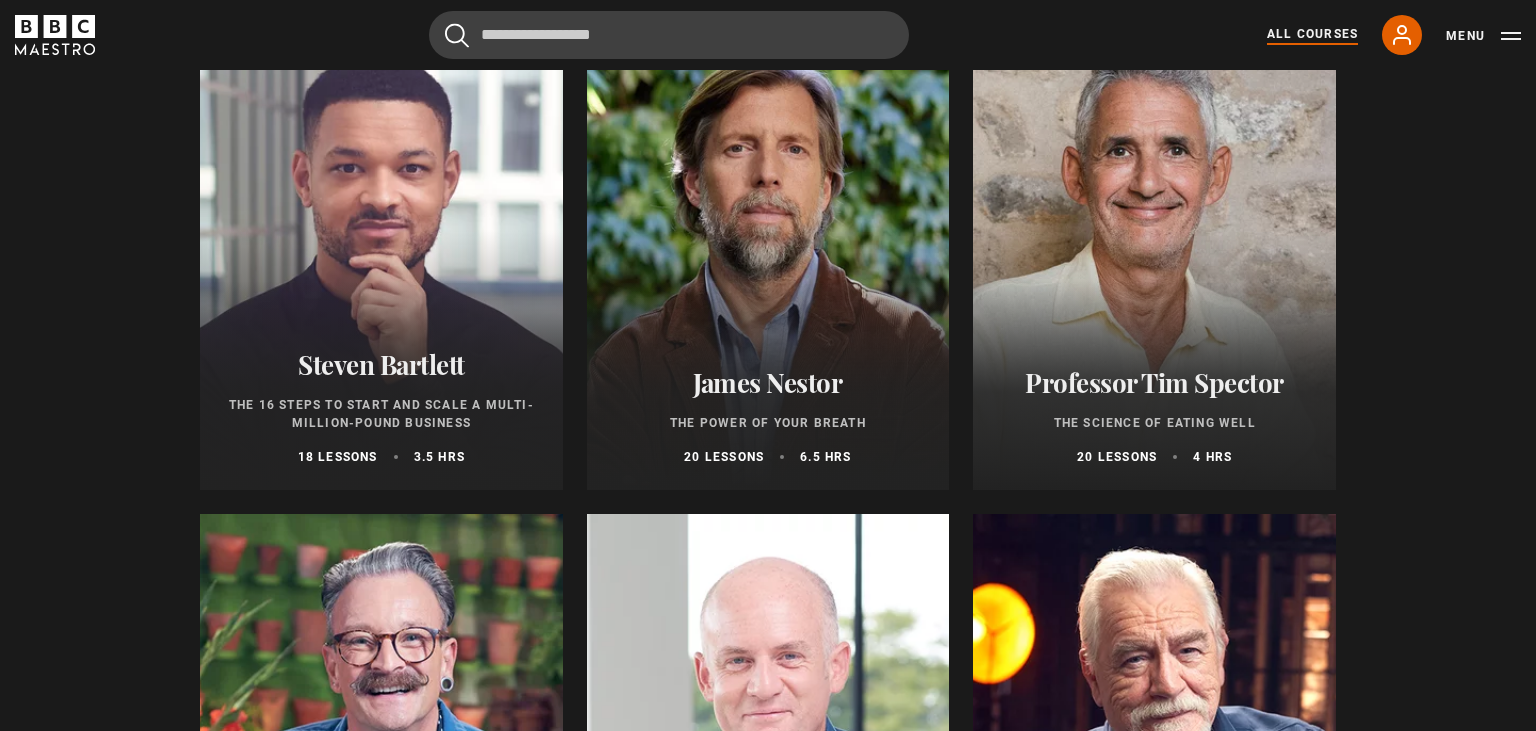 click on "Steven Bartlett" at bounding box center [381, 364] 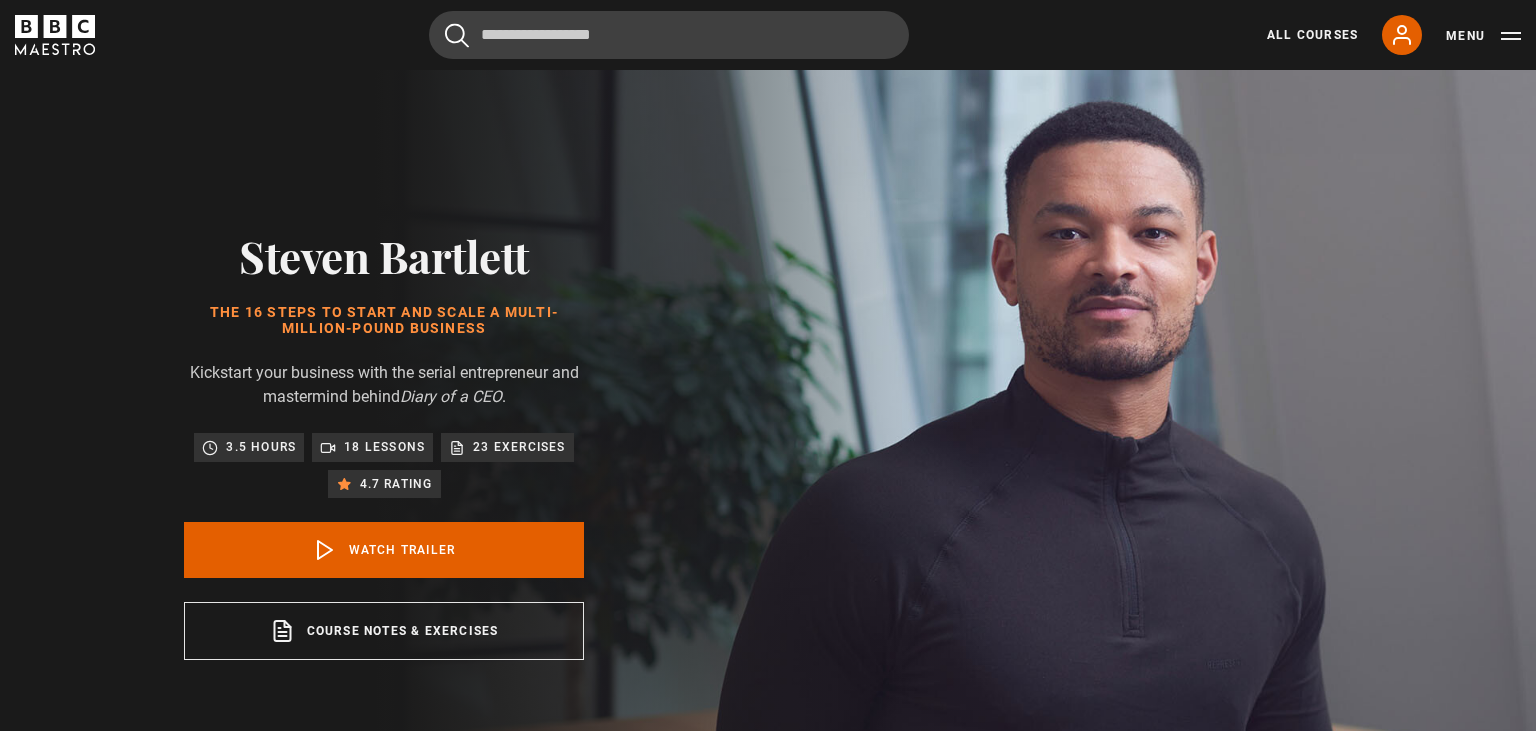 scroll, scrollTop: 0, scrollLeft: 0, axis: both 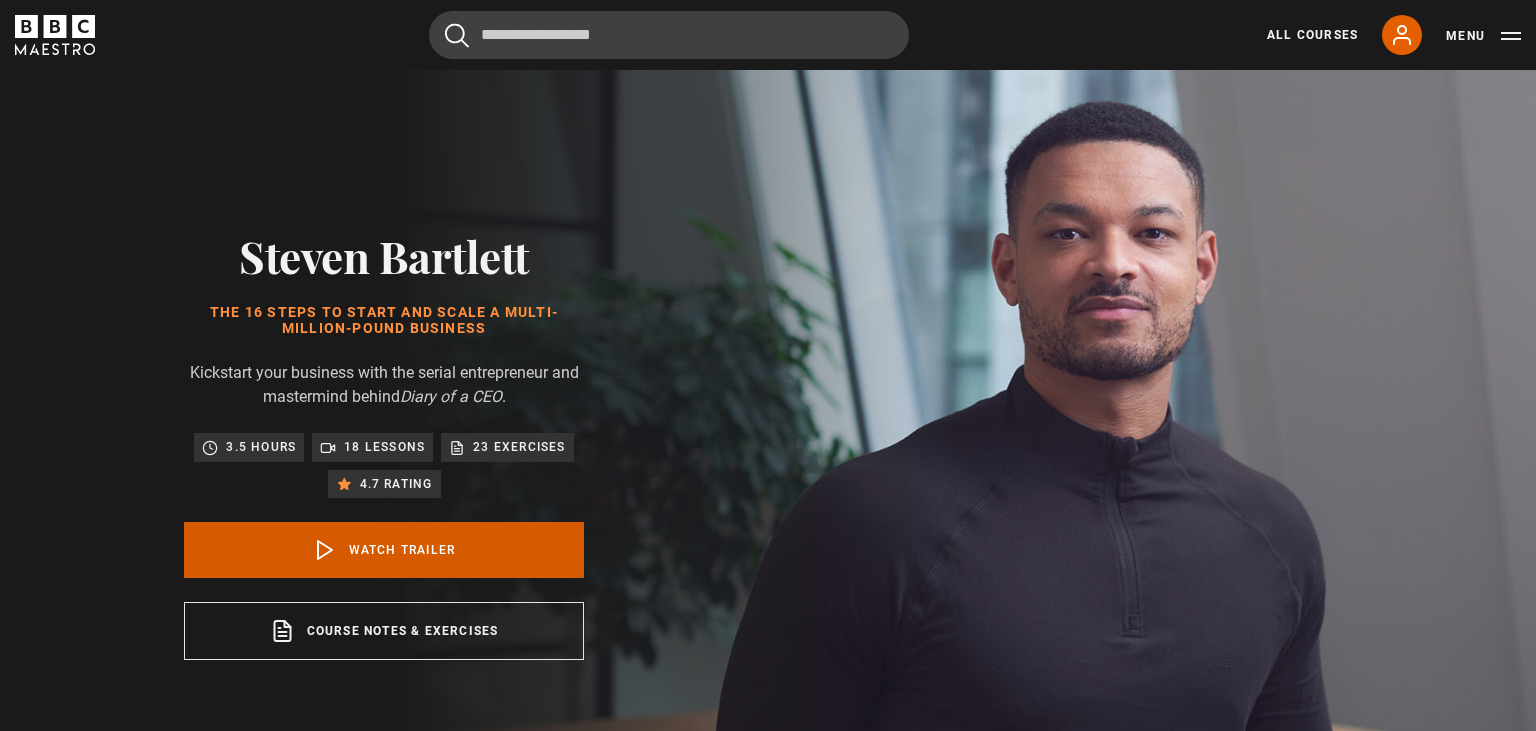 click on "Watch Trailer" at bounding box center [384, 550] 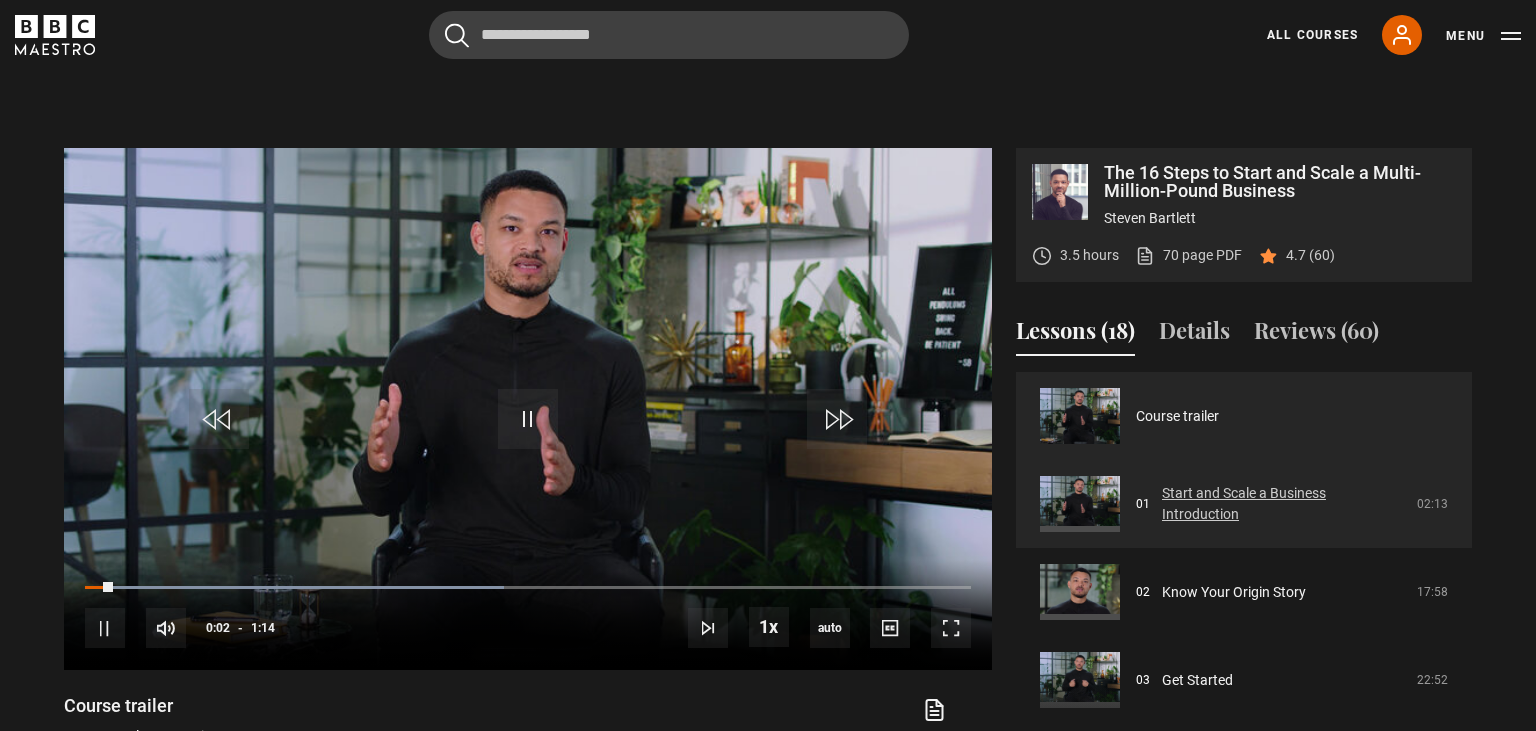 scroll, scrollTop: 714, scrollLeft: 0, axis: vertical 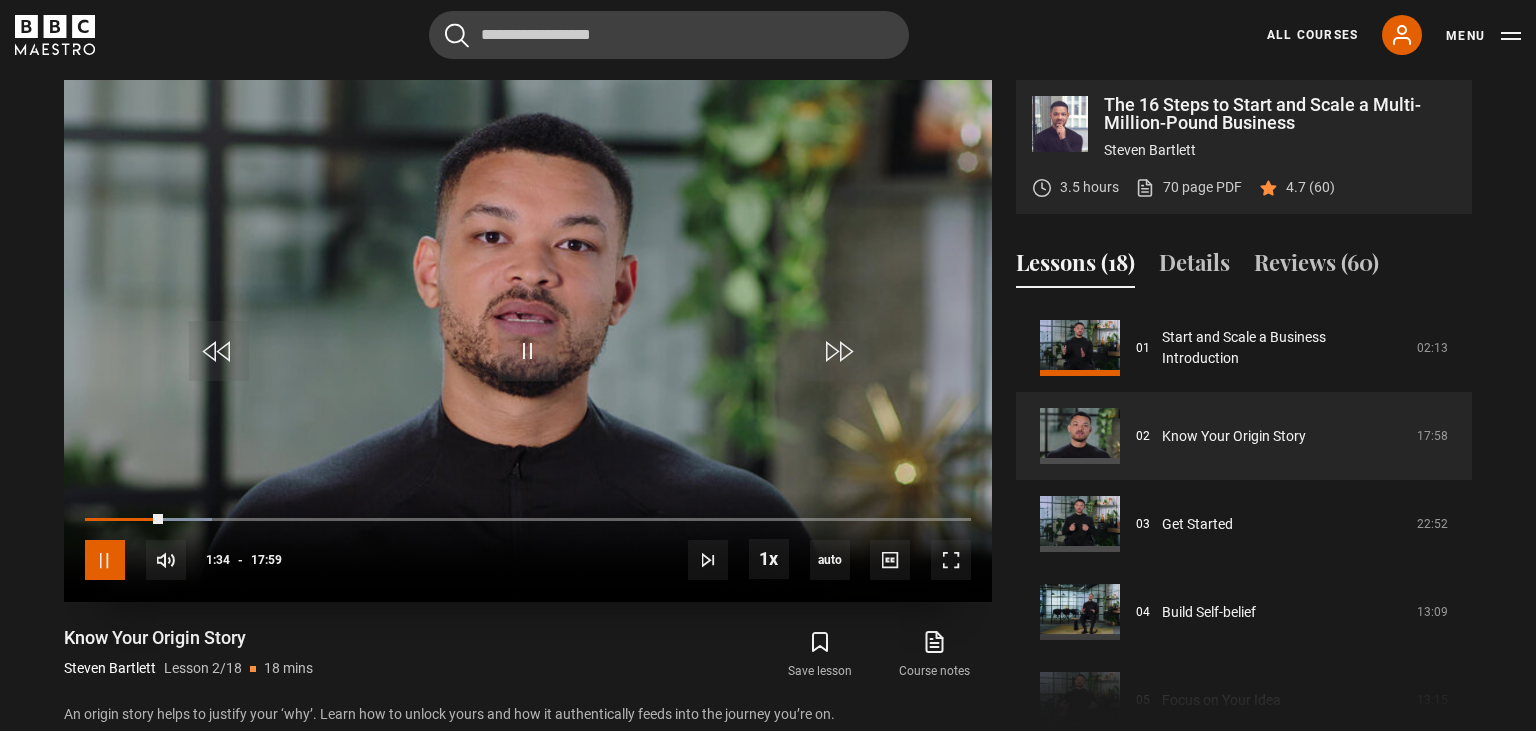 click at bounding box center [105, 560] 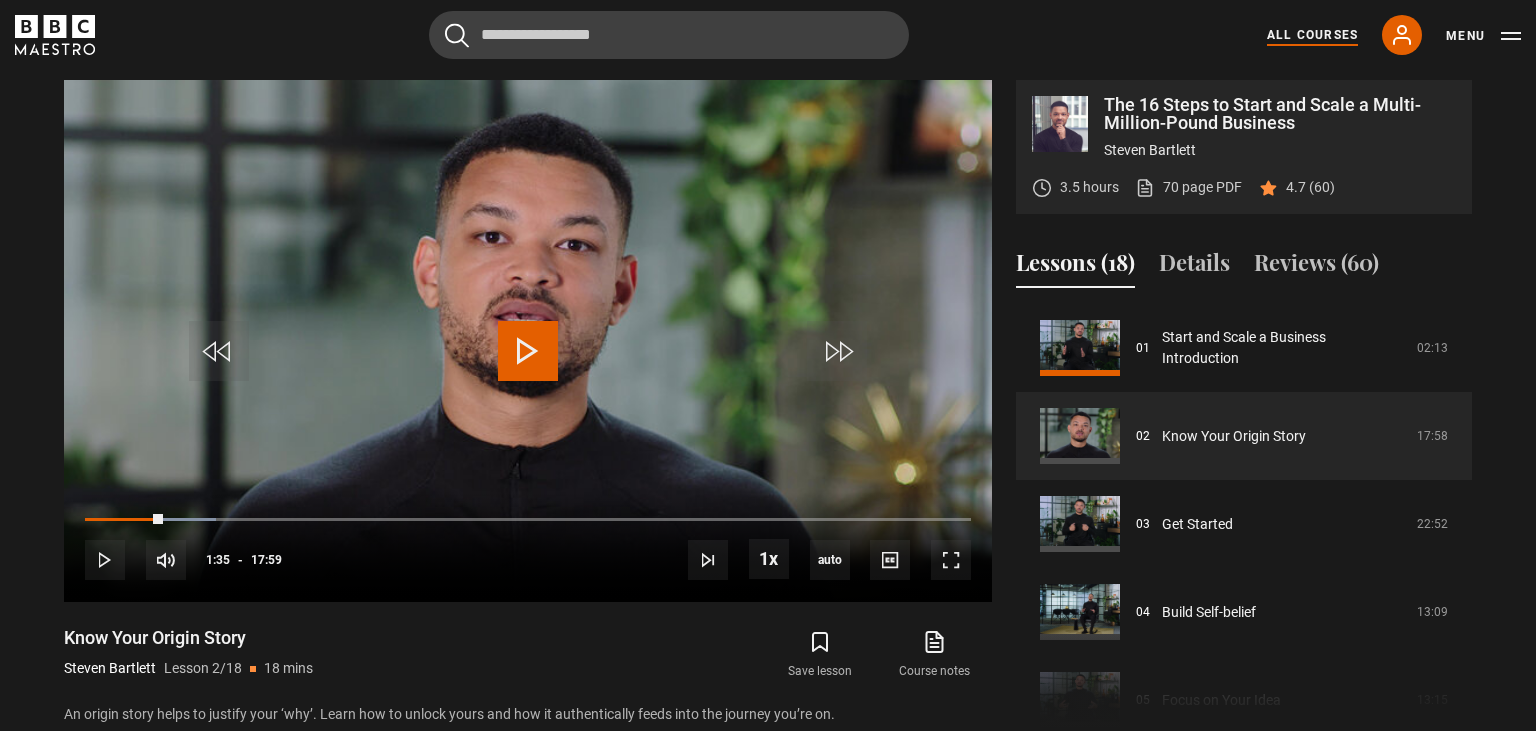 click on "All Courses" at bounding box center [1312, 35] 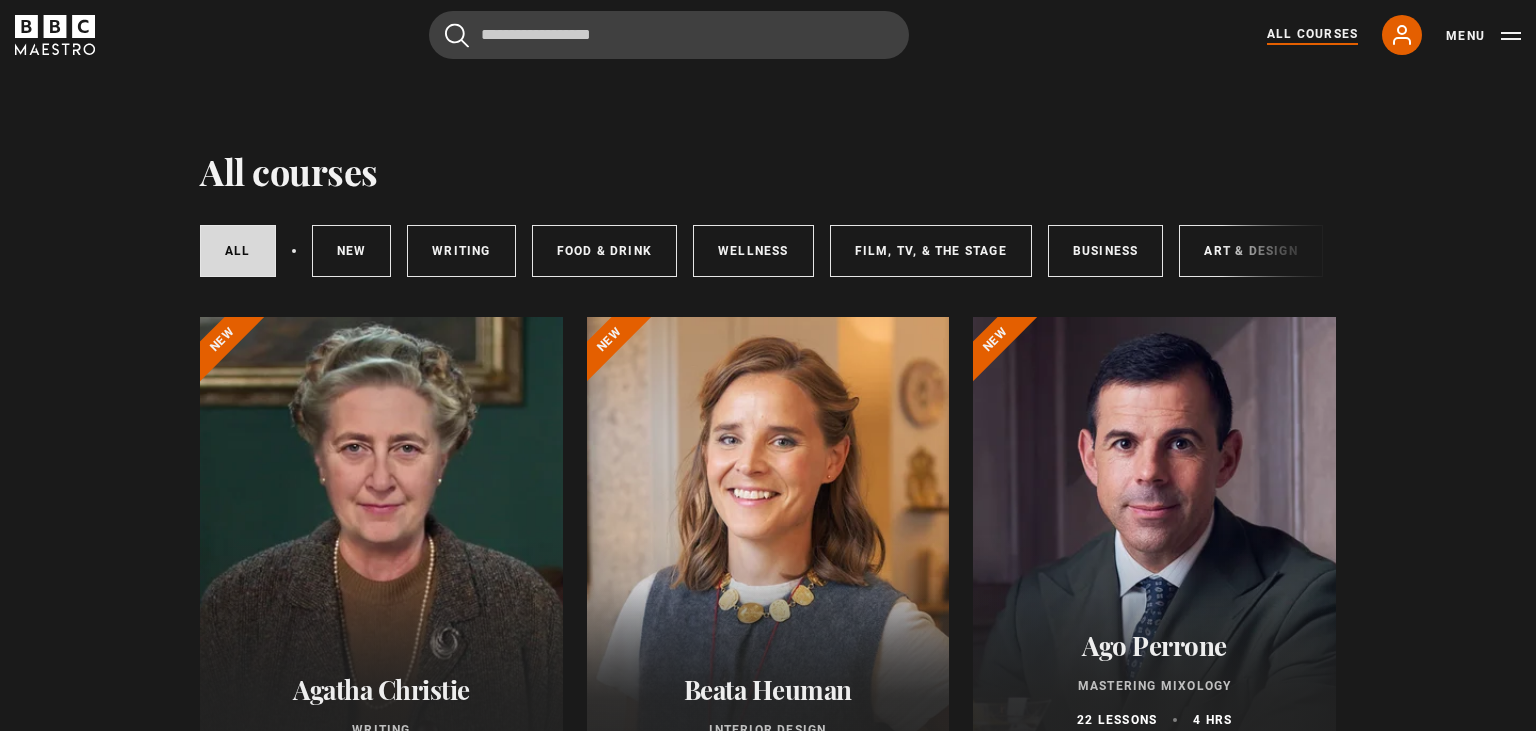 scroll, scrollTop: 0, scrollLeft: 0, axis: both 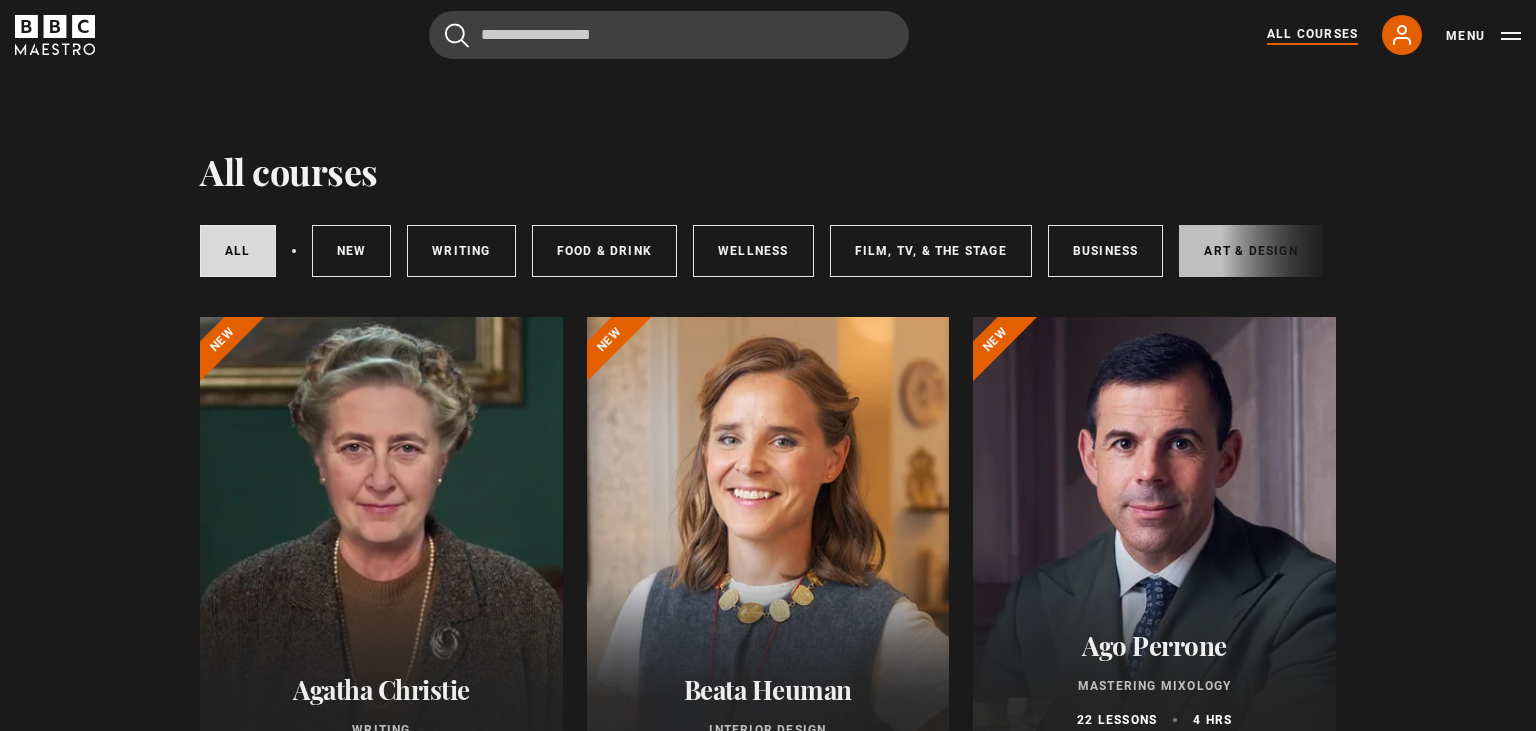 click on "Art & Design" at bounding box center (1250, 251) 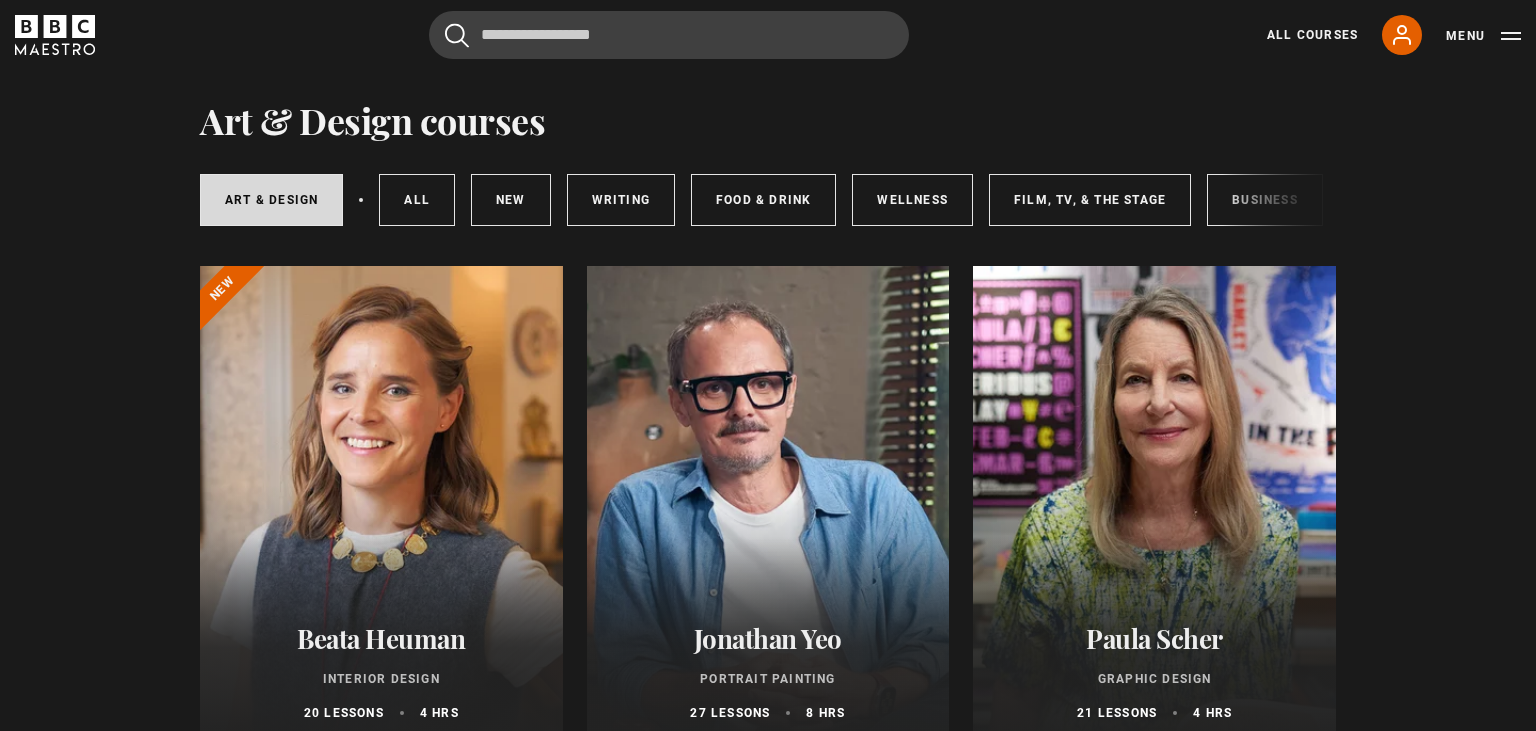 scroll, scrollTop: 0, scrollLeft: 0, axis: both 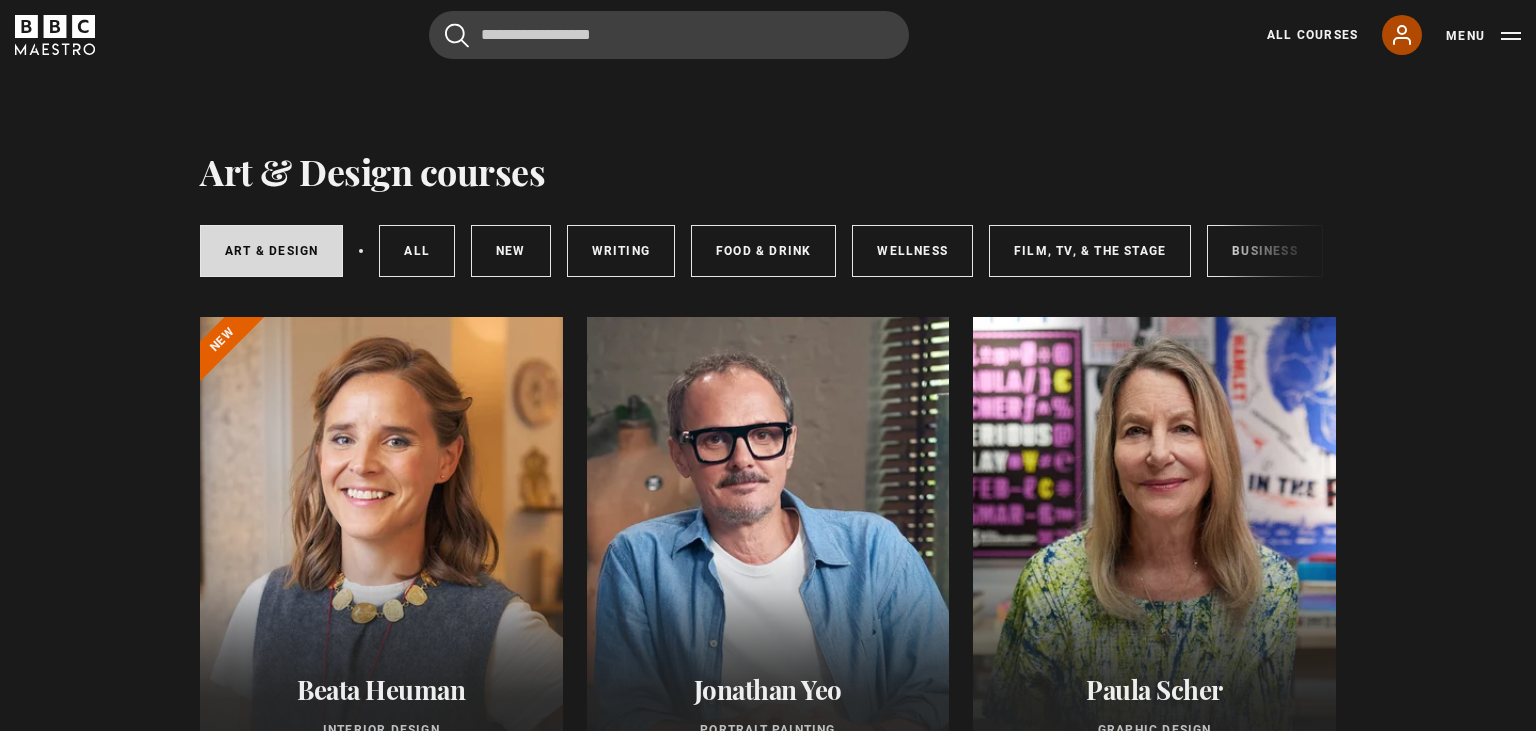 click 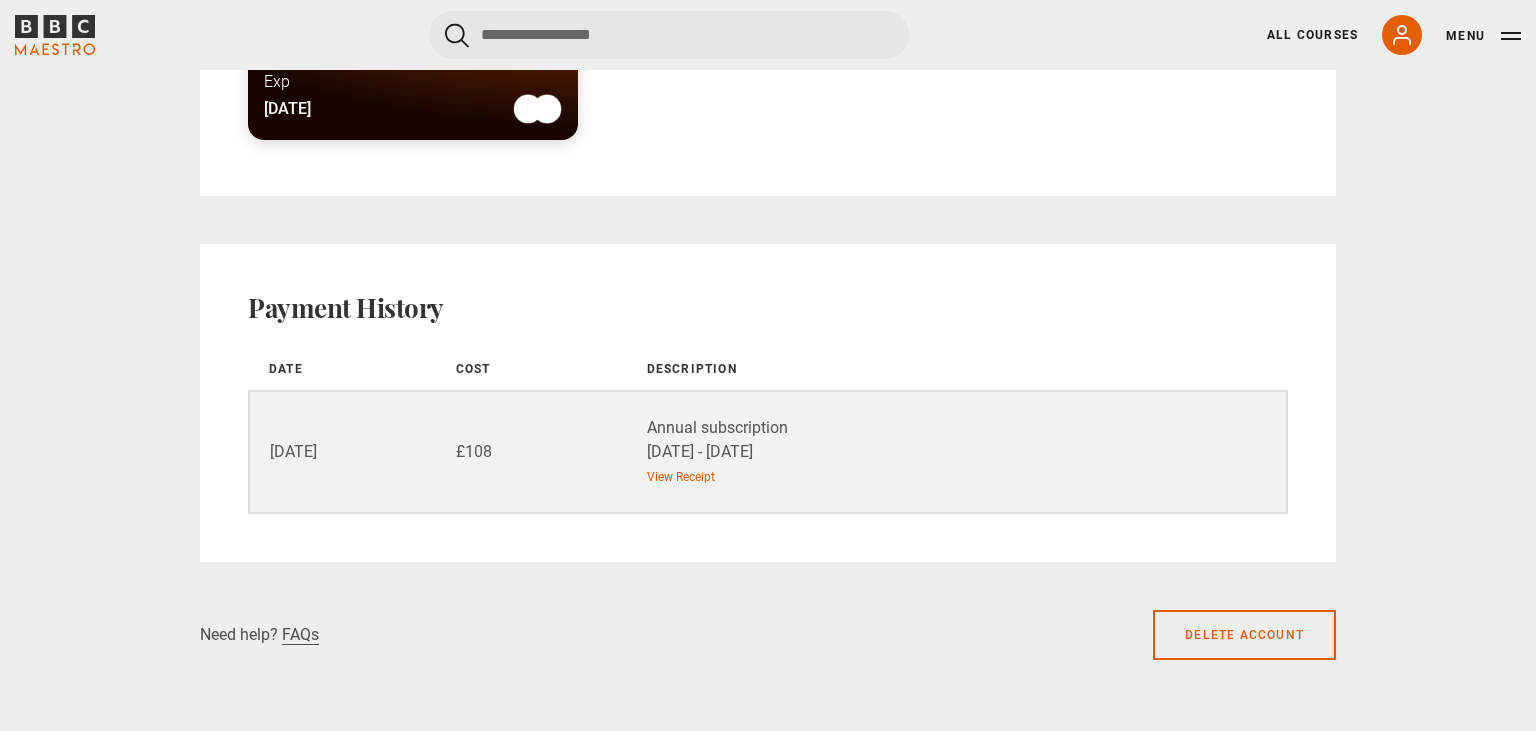 scroll, scrollTop: 1795, scrollLeft: 0, axis: vertical 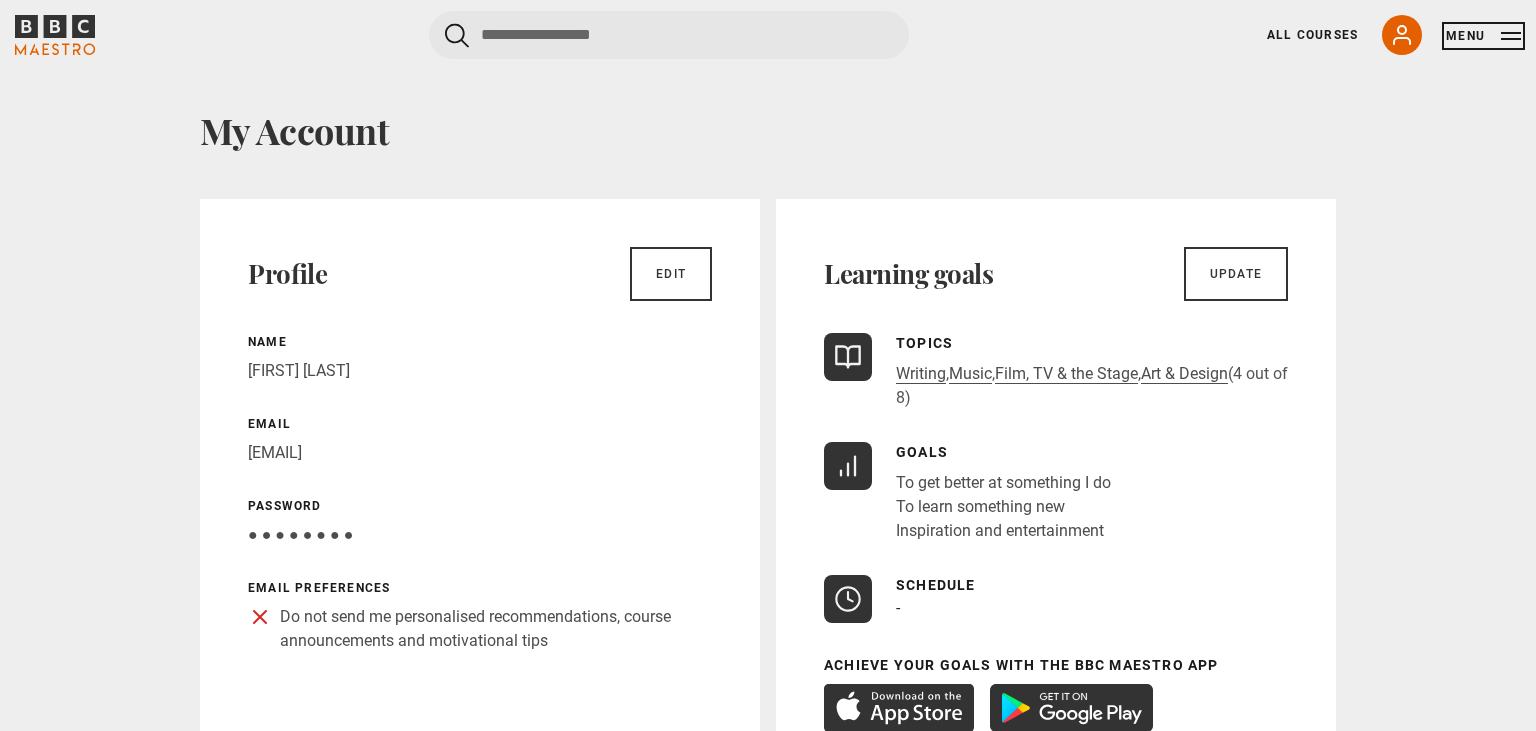 click on "Menu" at bounding box center (1483, 36) 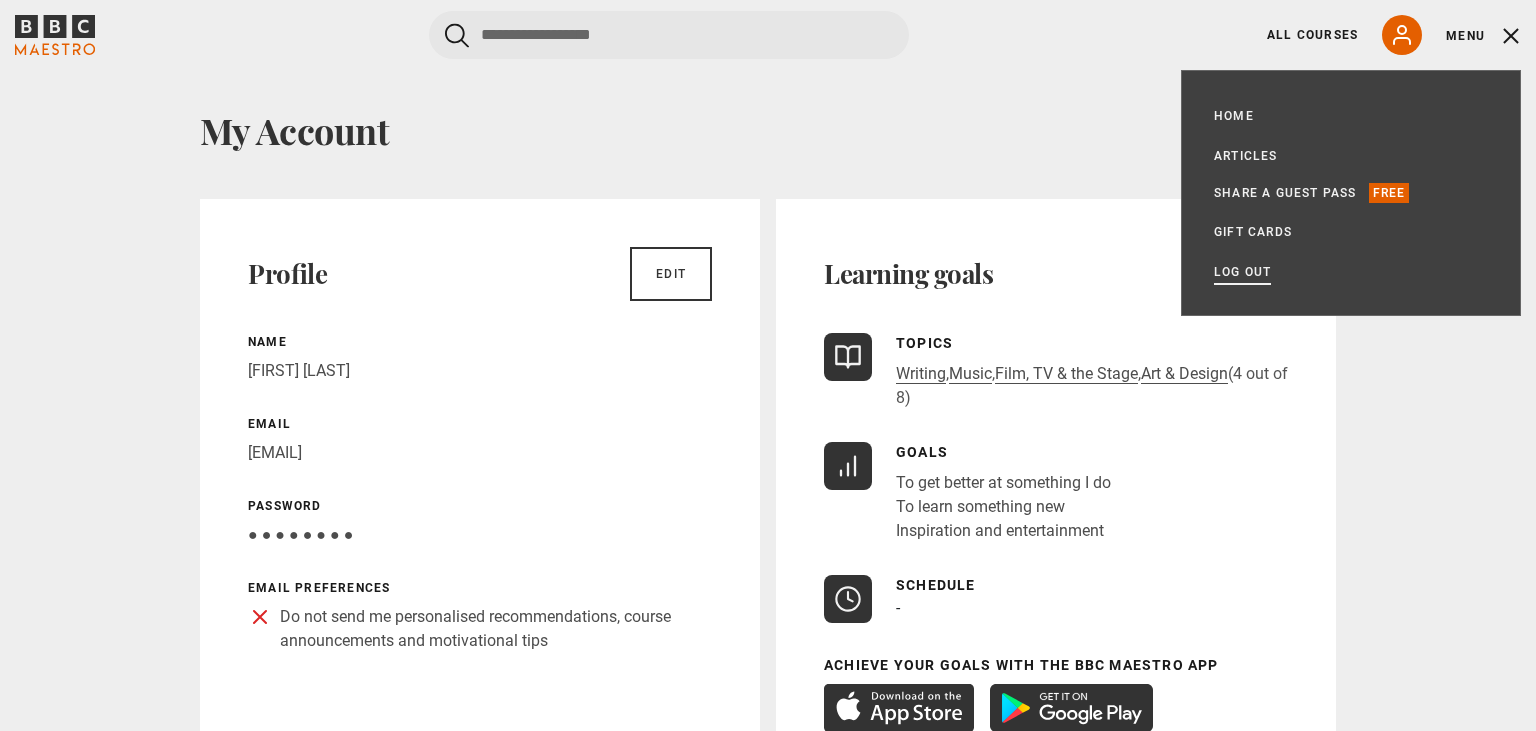 click on "Log out" at bounding box center (1242, 272) 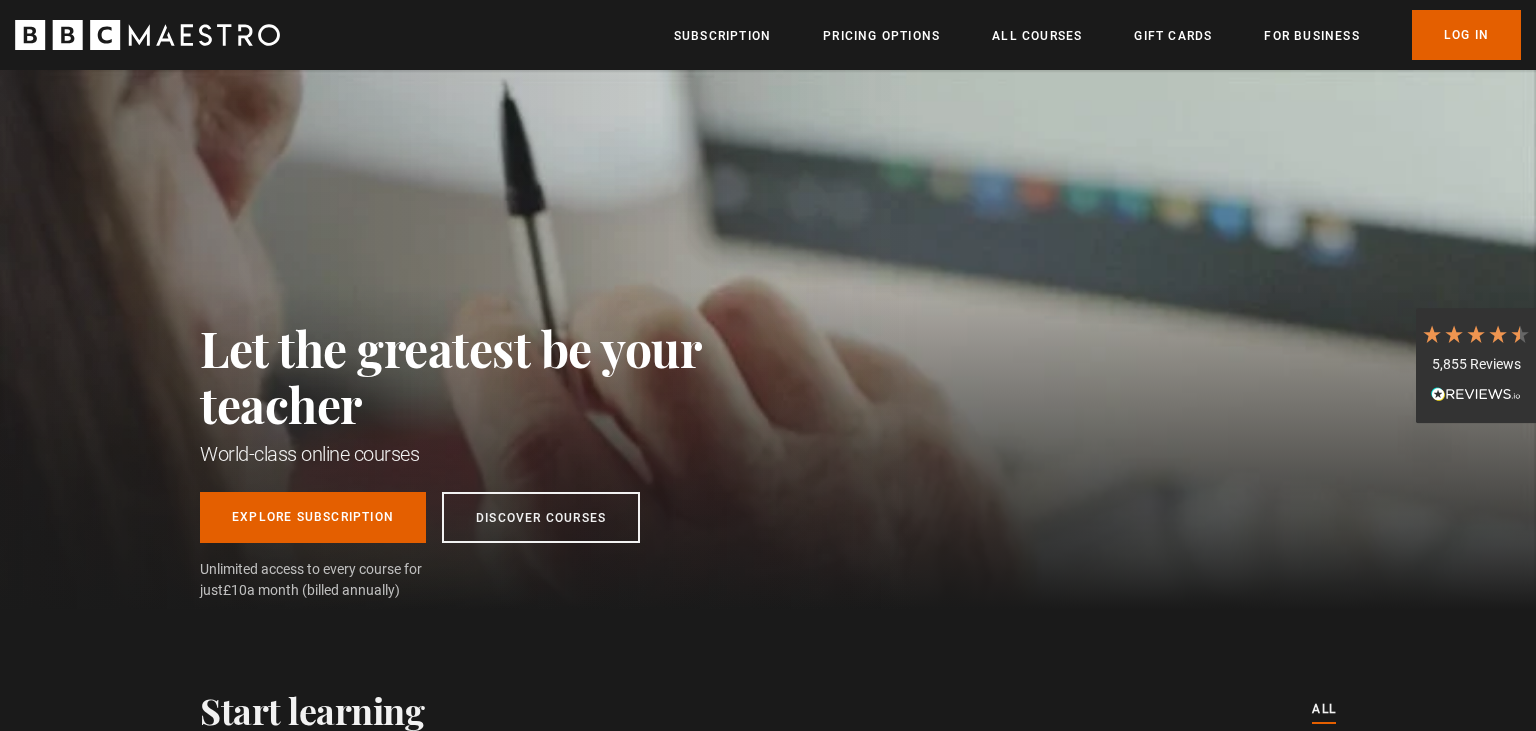scroll, scrollTop: 0, scrollLeft: 0, axis: both 